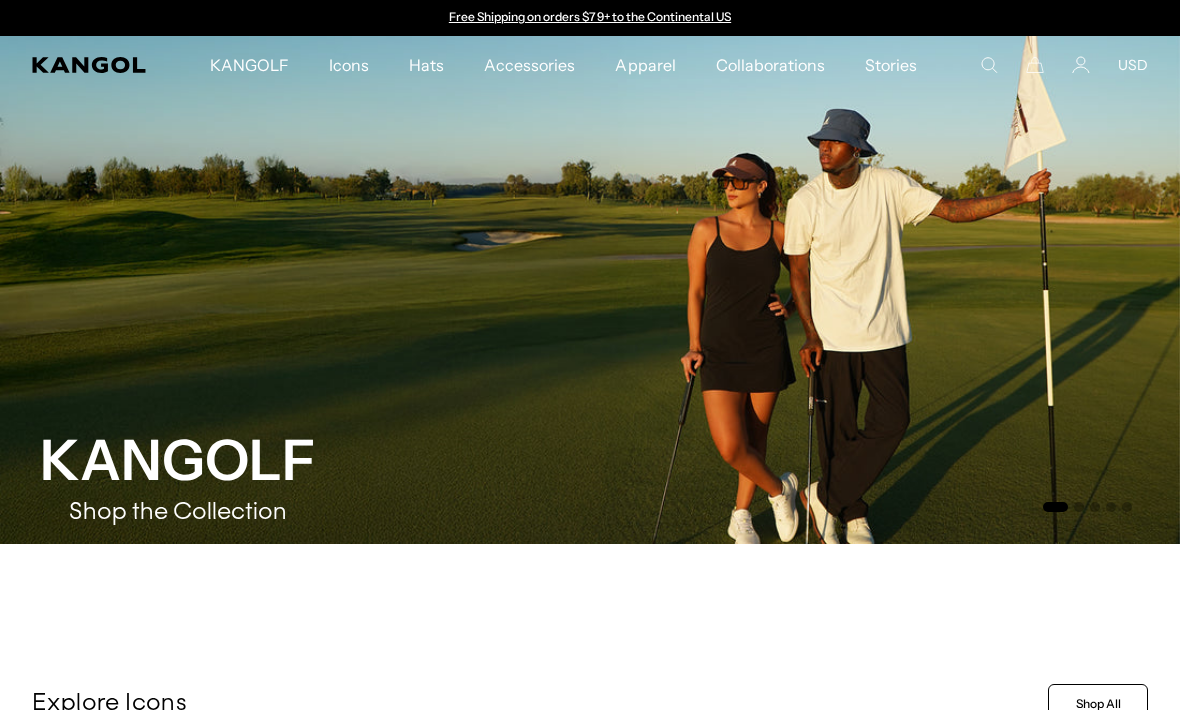 scroll, scrollTop: 0, scrollLeft: 0, axis: both 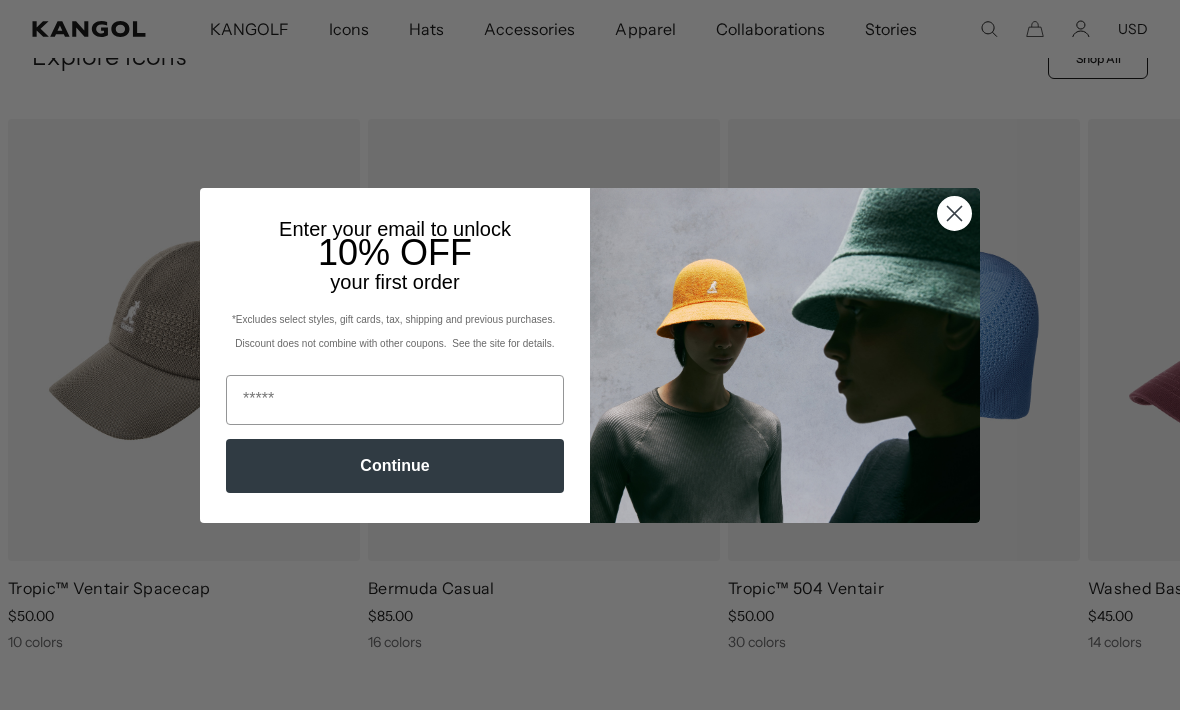 click 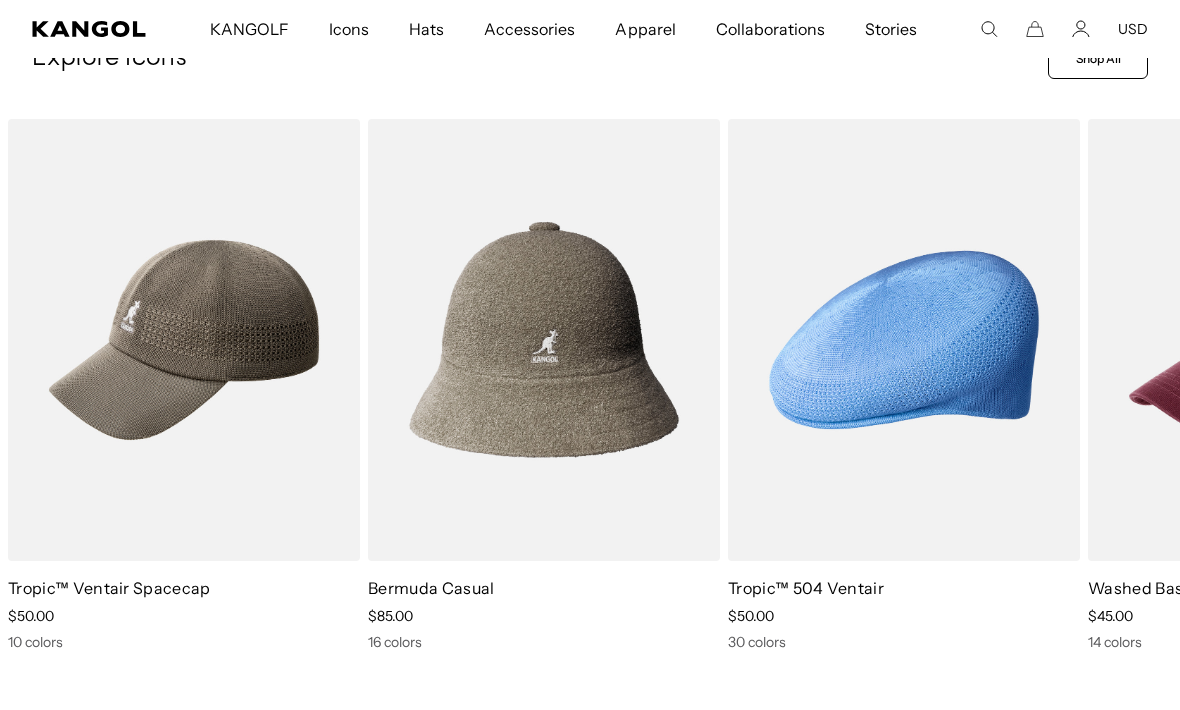 scroll, scrollTop: 0, scrollLeft: 412, axis: horizontal 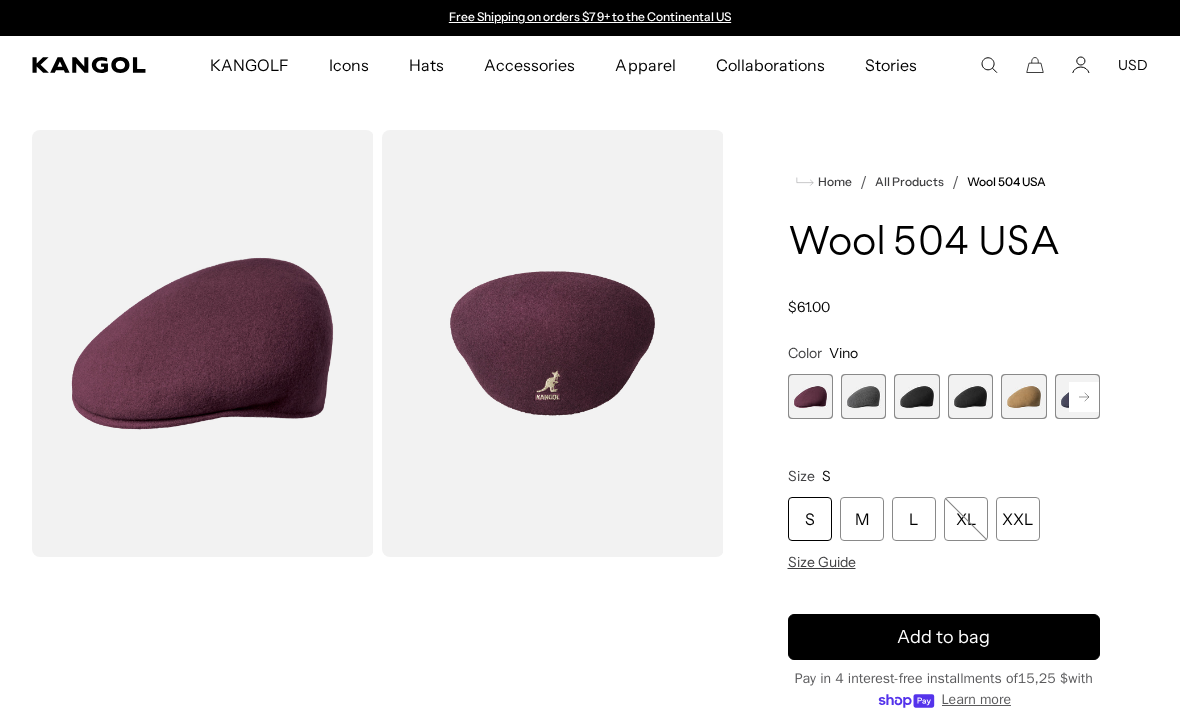 click at bounding box center [863, 396] 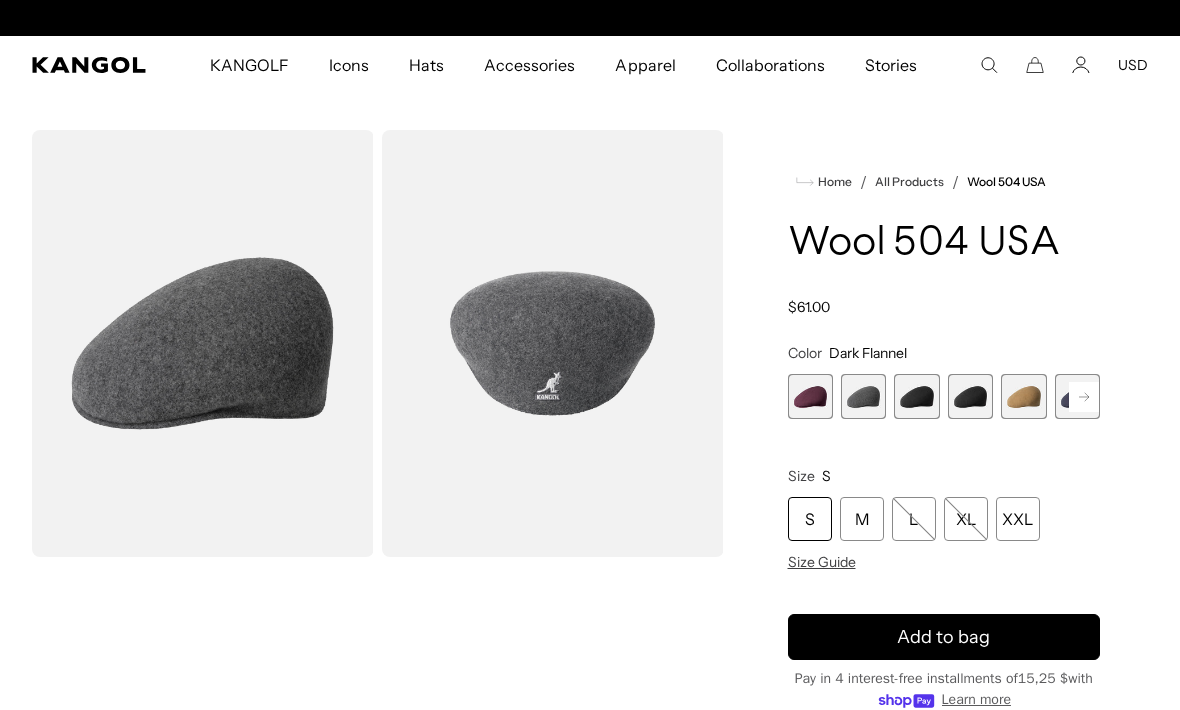 scroll, scrollTop: 0, scrollLeft: 412, axis: horizontal 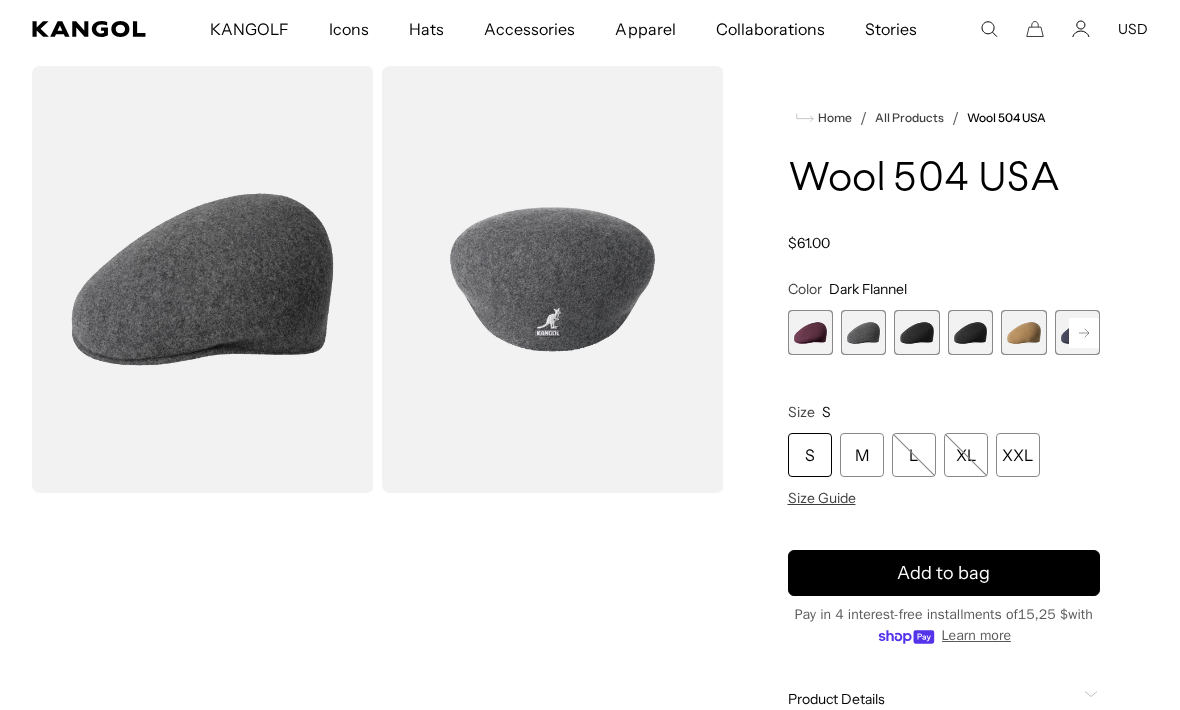 click at bounding box center [553, 279] 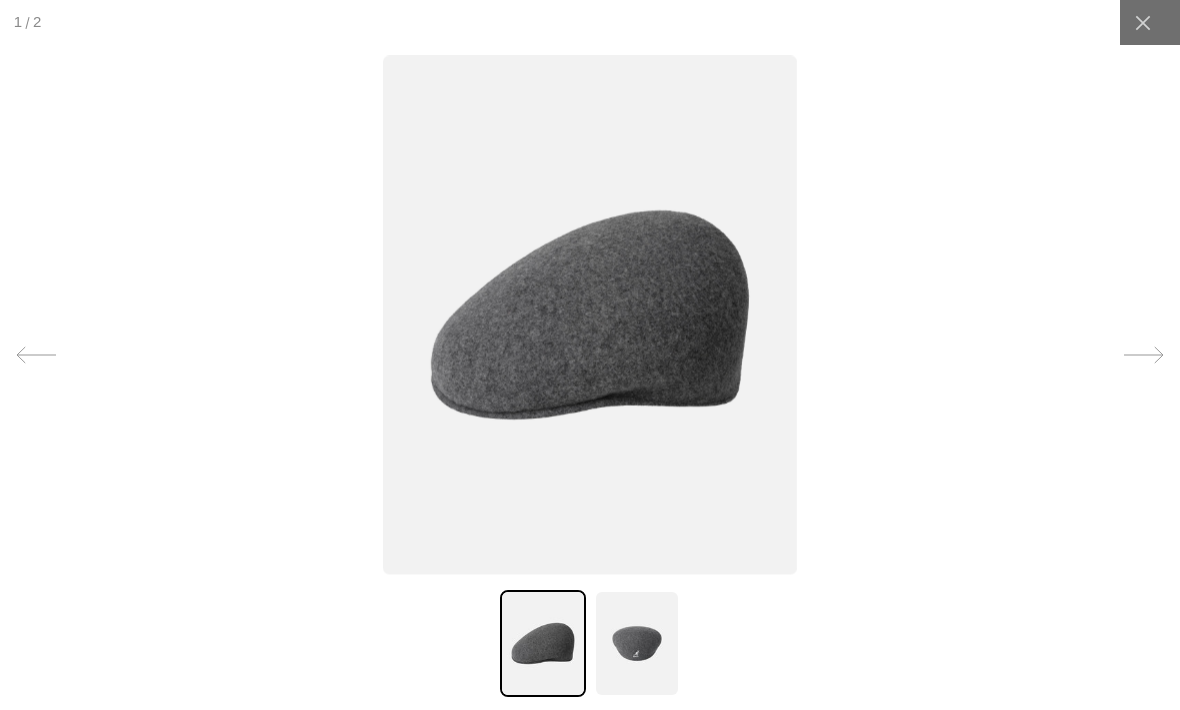 scroll, scrollTop: 0, scrollLeft: 412, axis: horizontal 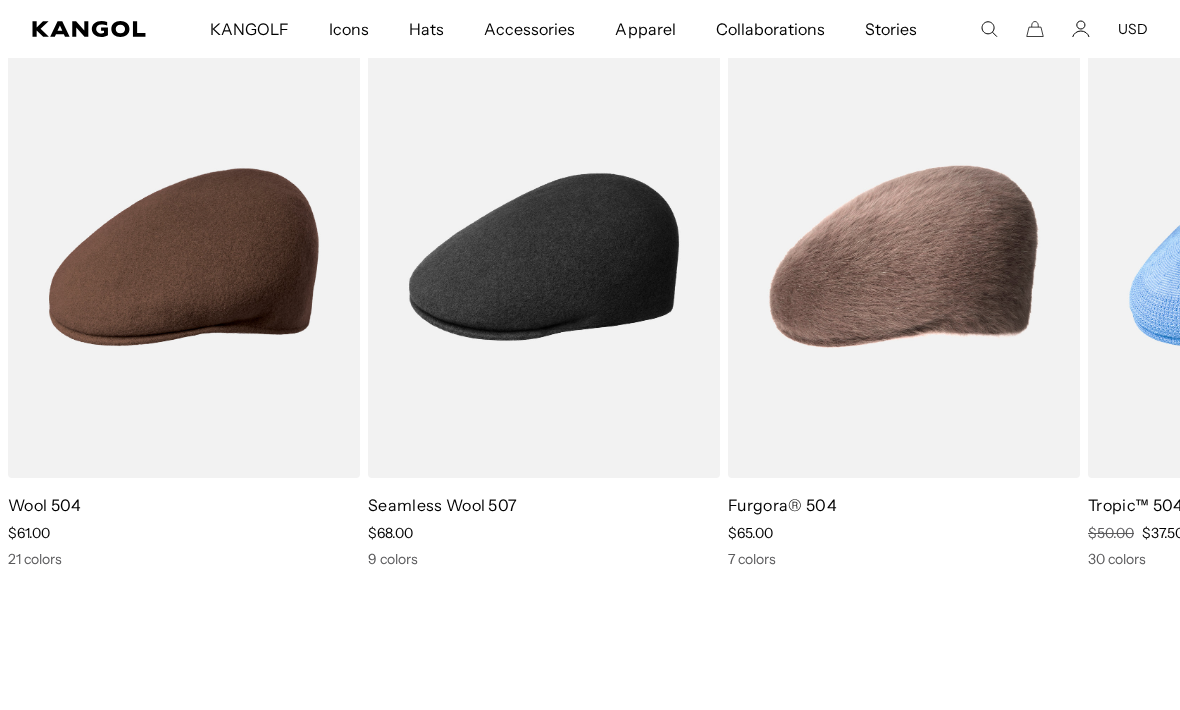click at bounding box center (0, 0) 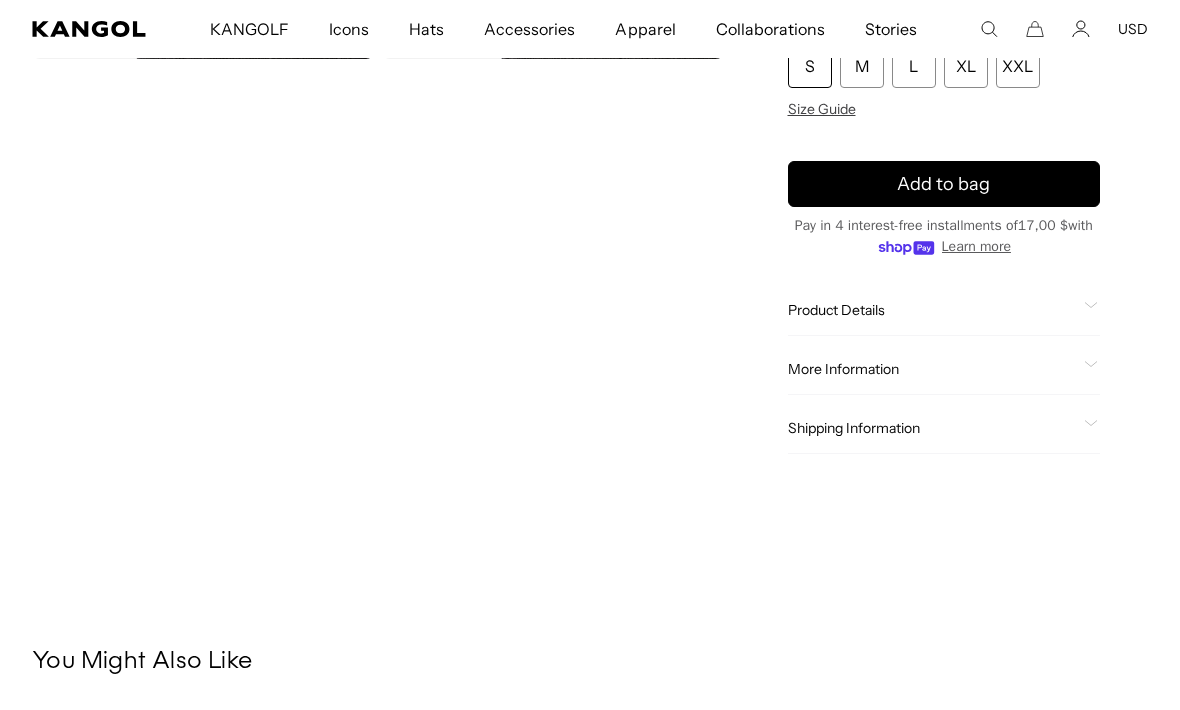 scroll, scrollTop: 941, scrollLeft: 0, axis: vertical 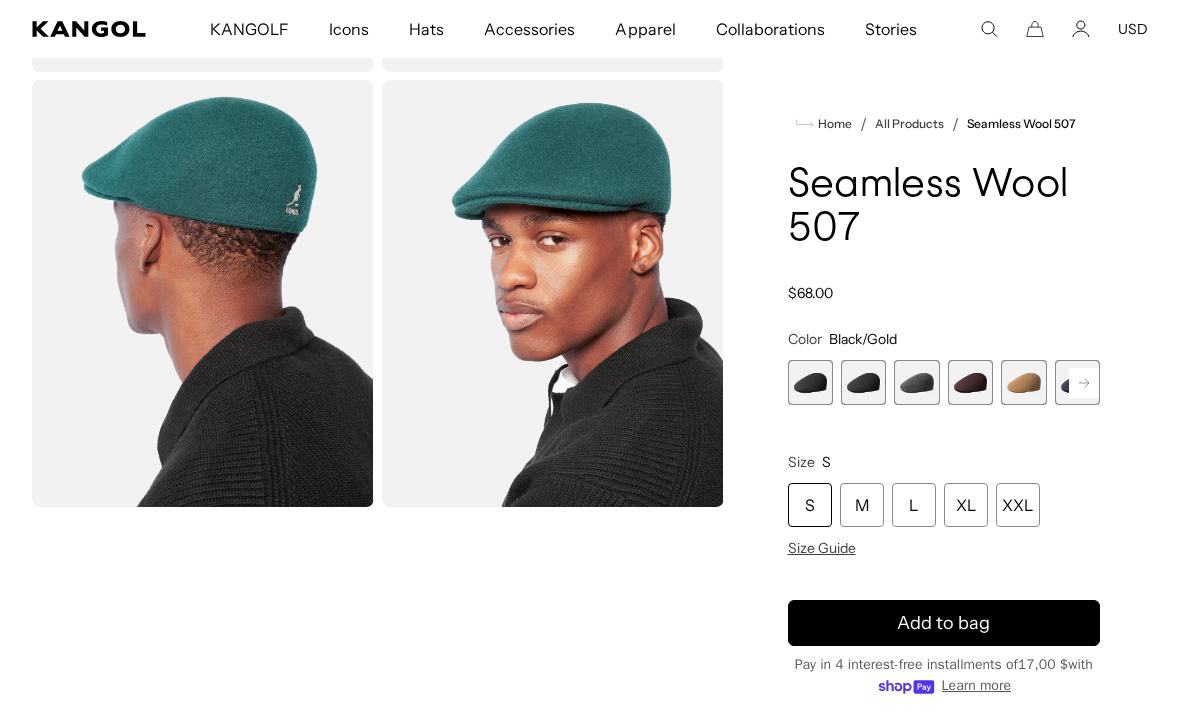 click at bounding box center (916, 382) 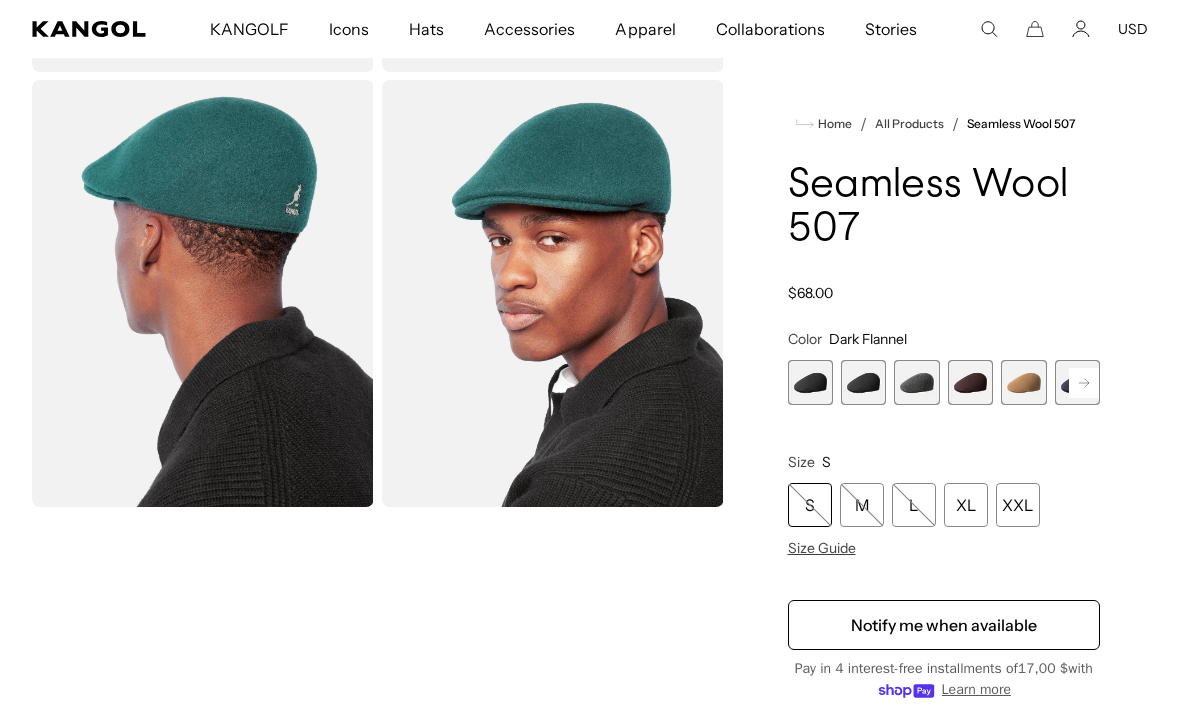 scroll, scrollTop: 0, scrollLeft: 412, axis: horizontal 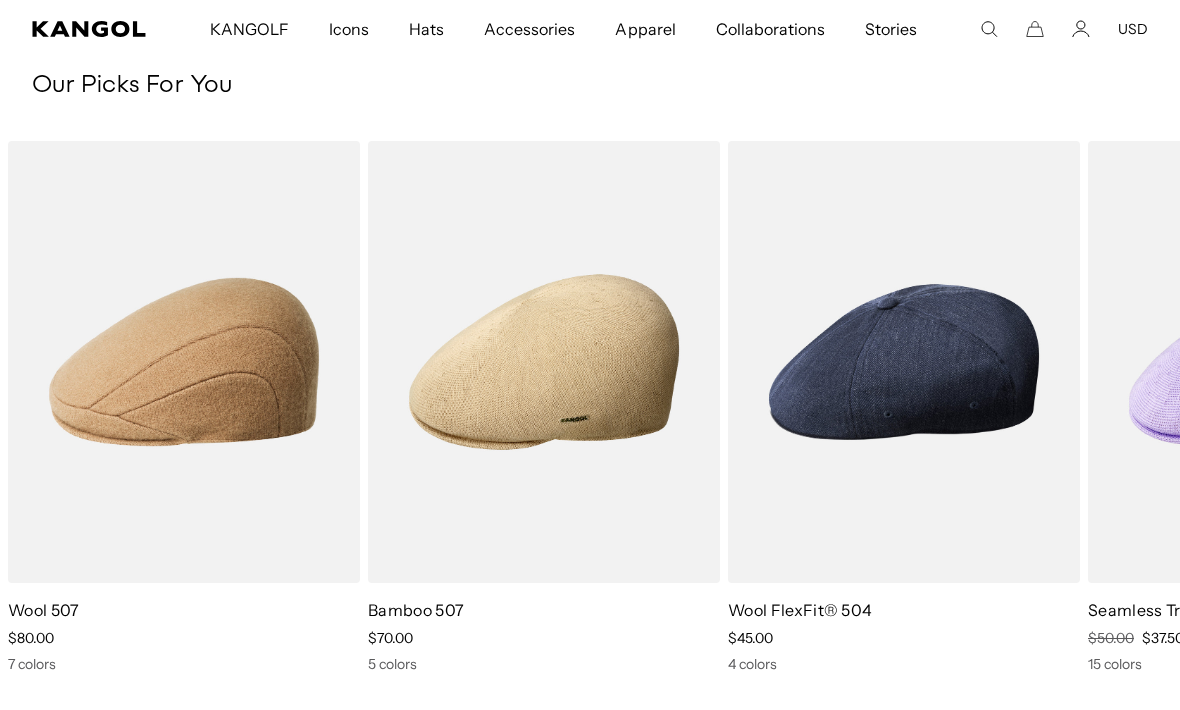 click at bounding box center [0, 0] 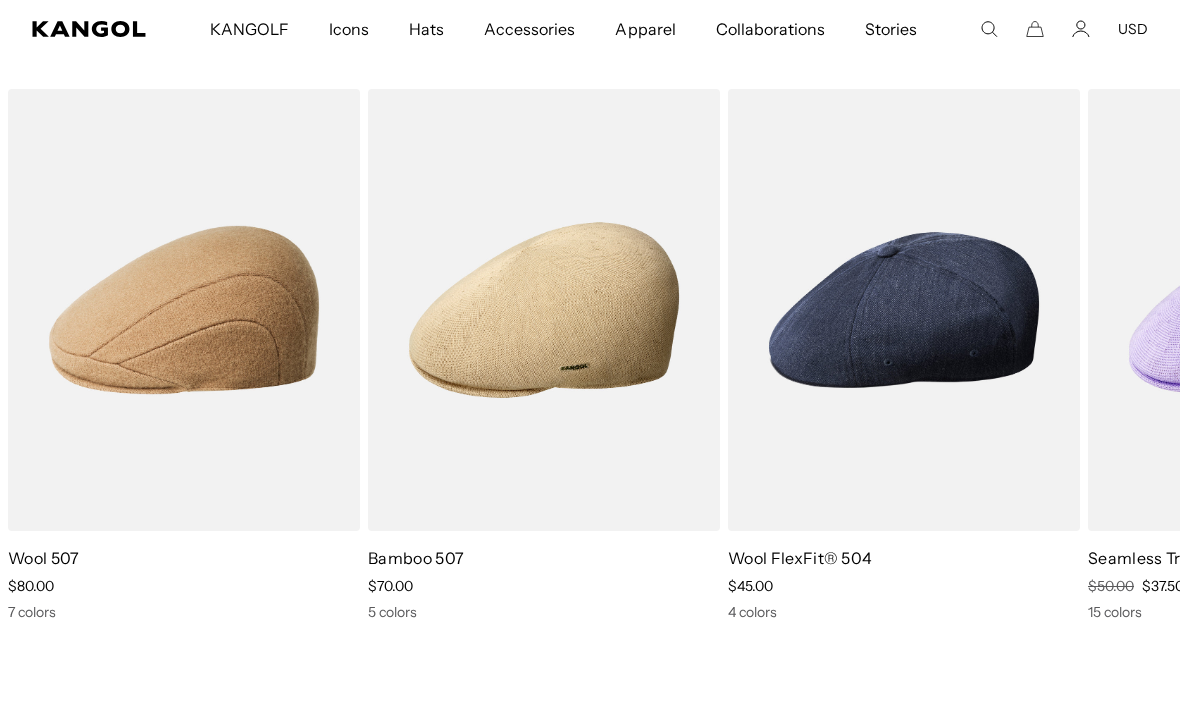 scroll, scrollTop: 2316, scrollLeft: 0, axis: vertical 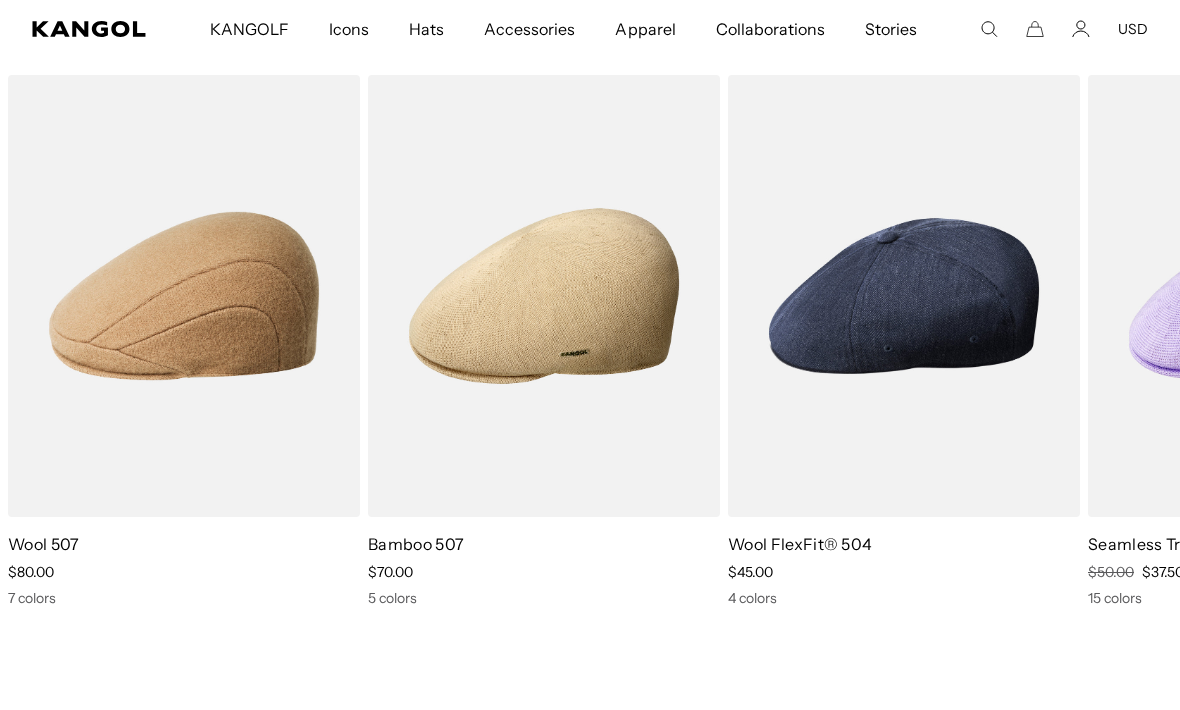 click at bounding box center [0, 0] 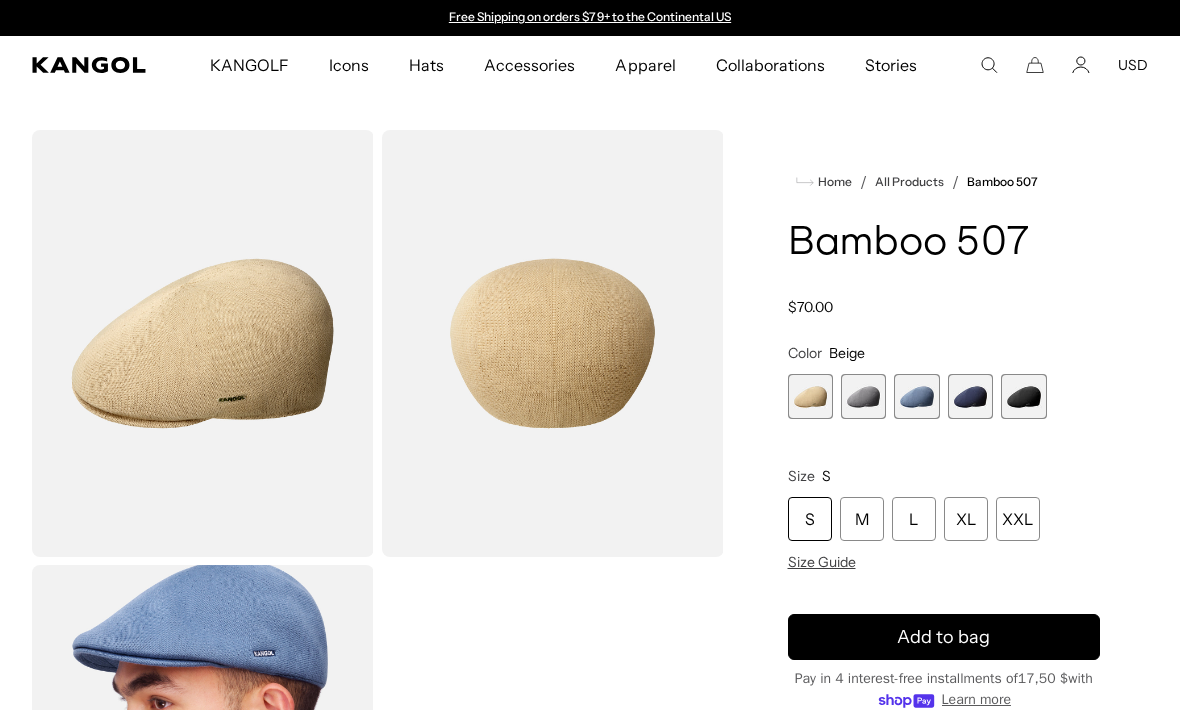 scroll, scrollTop: 0, scrollLeft: 0, axis: both 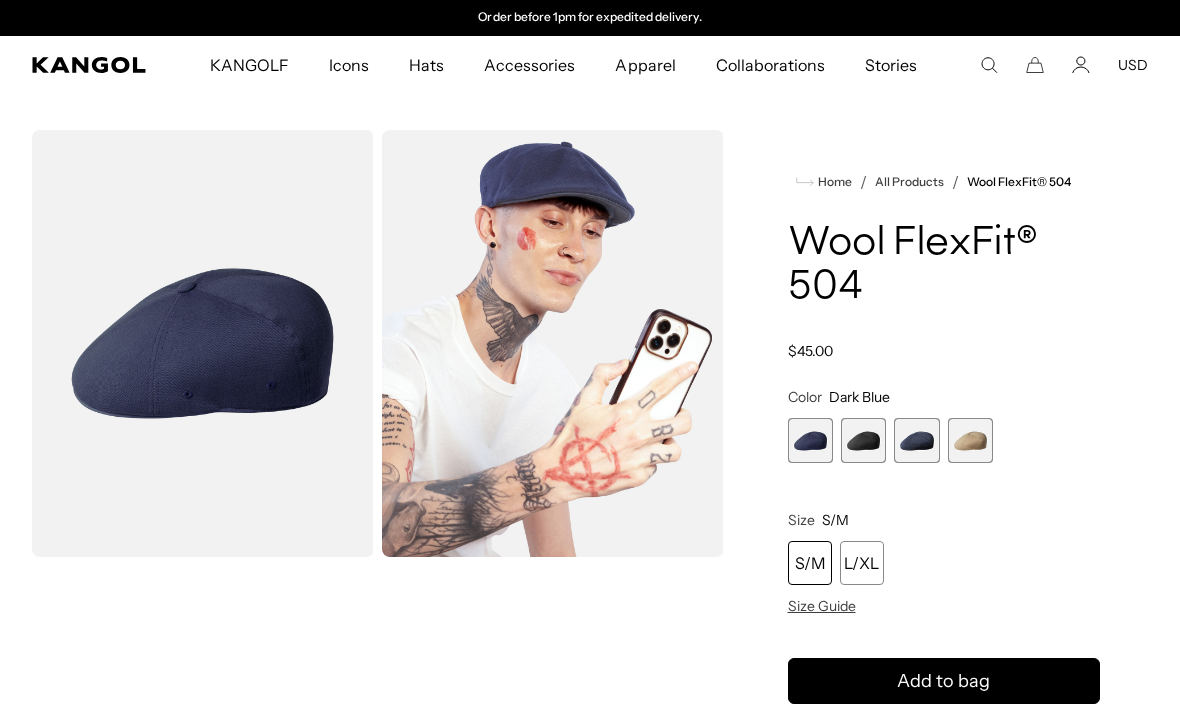 click at bounding box center [553, 343] 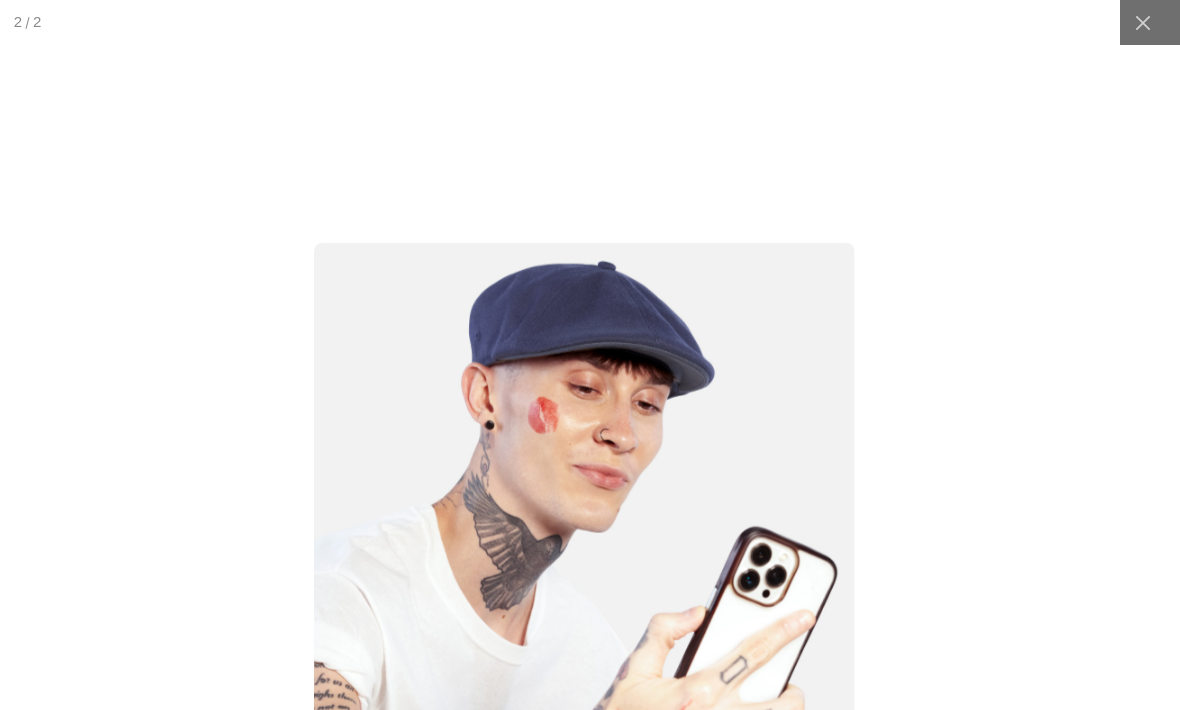 scroll, scrollTop: 0, scrollLeft: 412, axis: horizontal 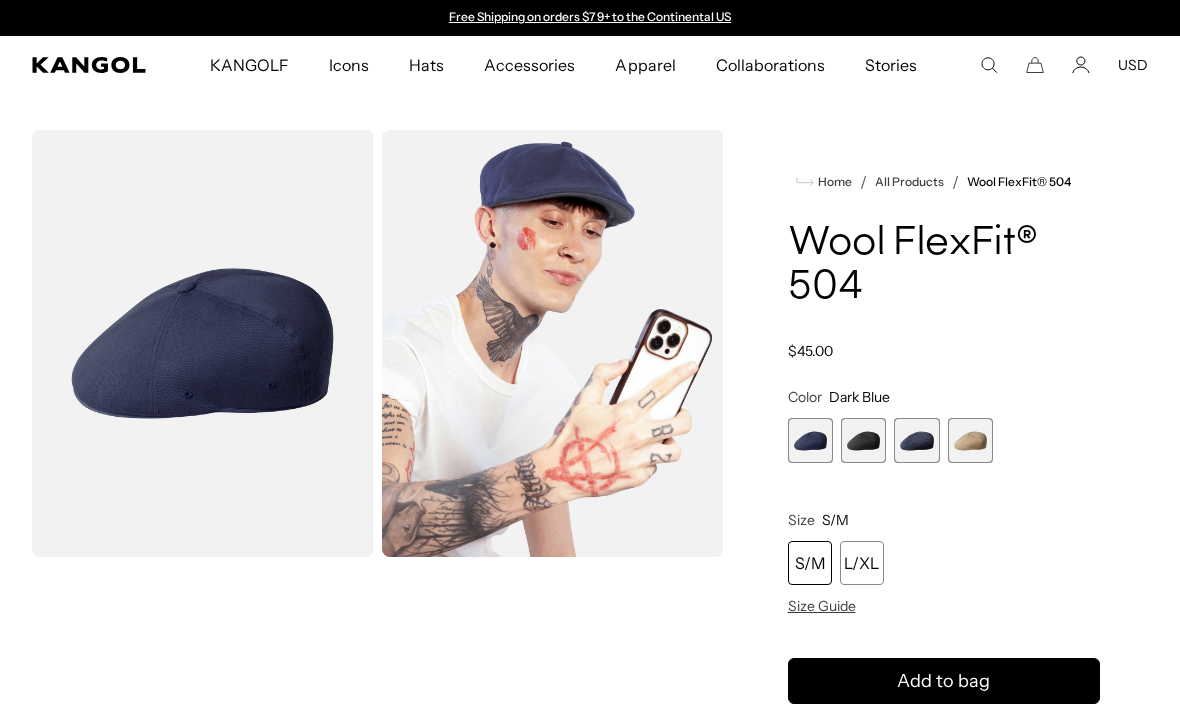 click at bounding box center (916, 440) 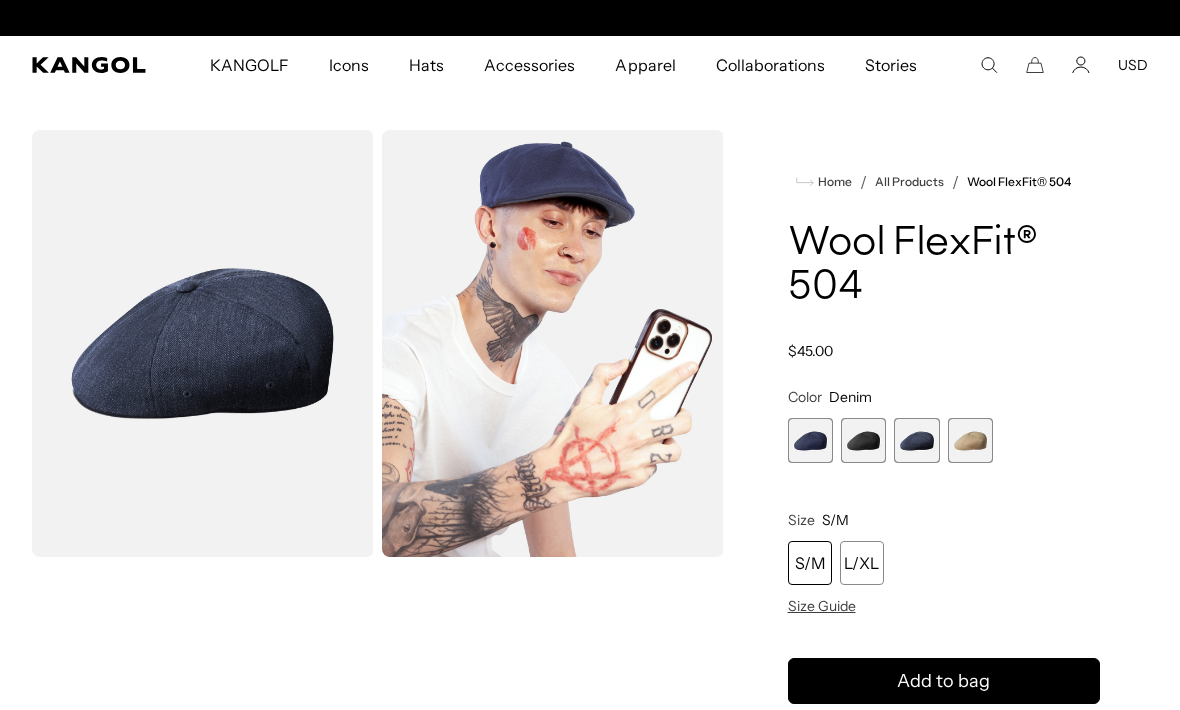 scroll, scrollTop: 0, scrollLeft: 412, axis: horizontal 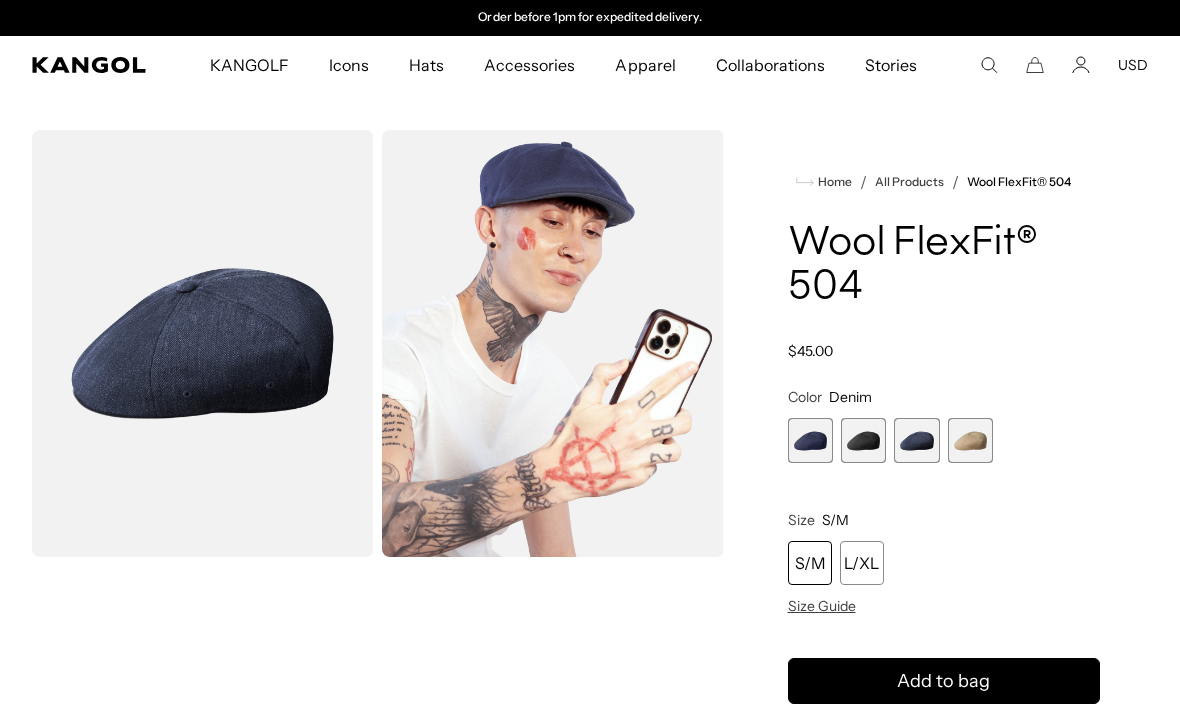 click at bounding box center [916, 440] 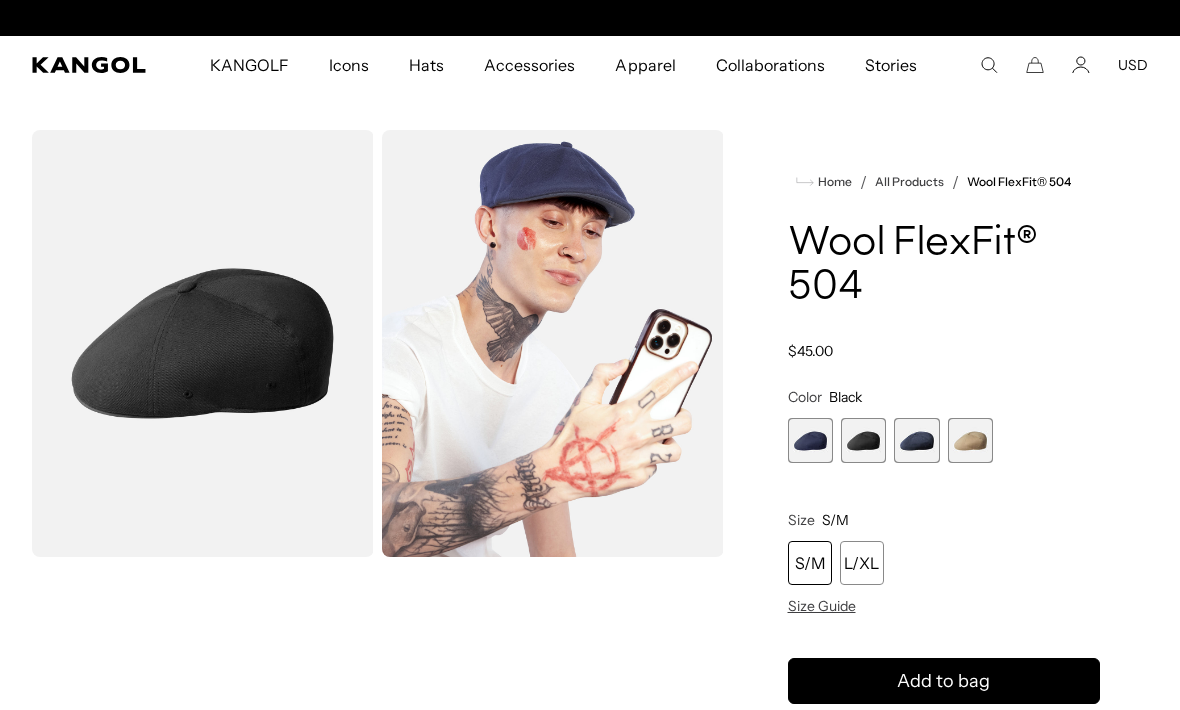 scroll, scrollTop: 0, scrollLeft: 0, axis: both 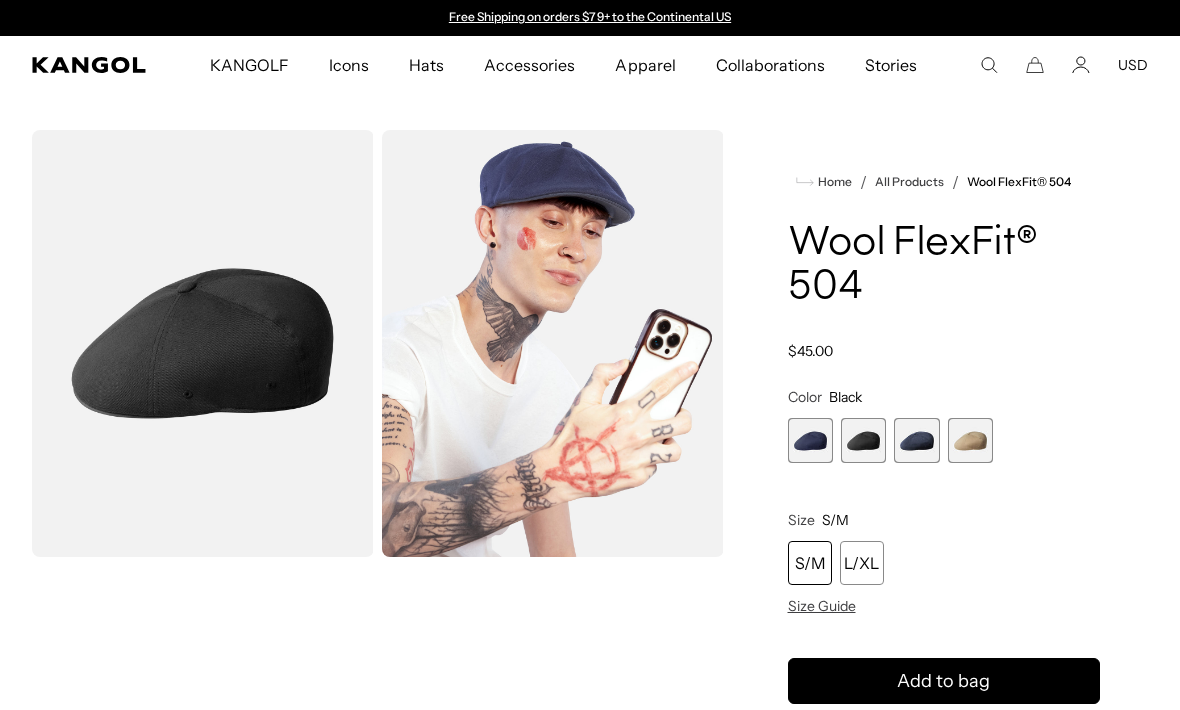click at bounding box center (810, 440) 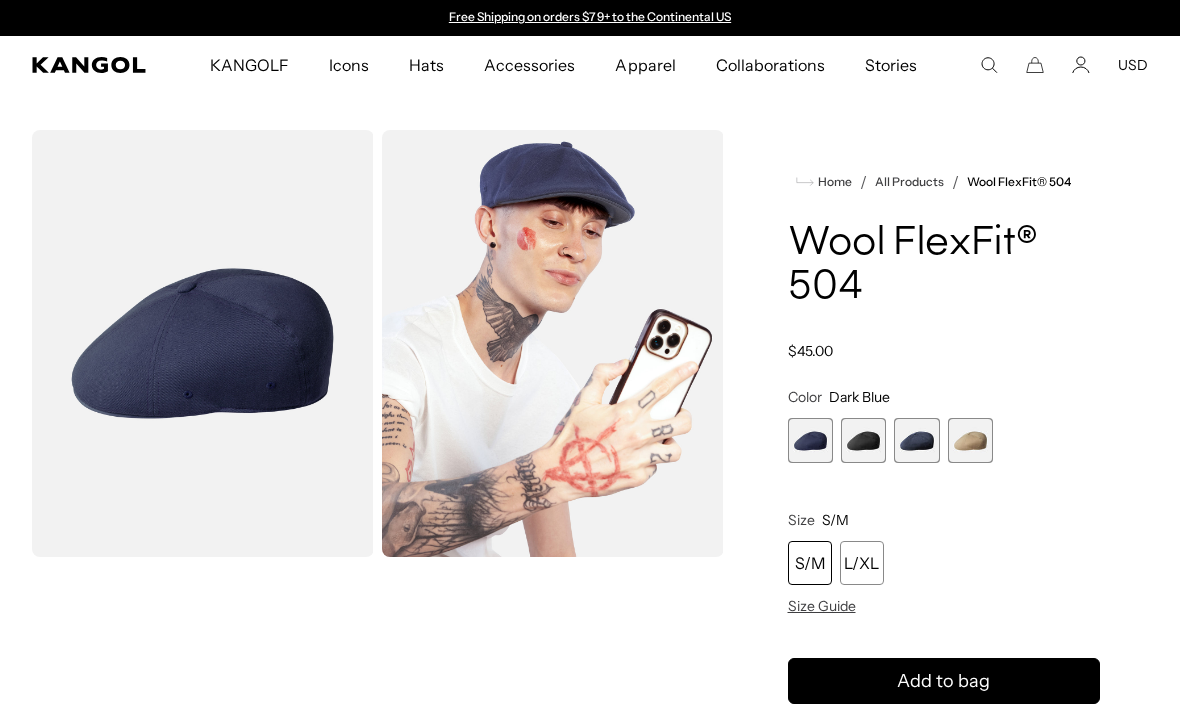 click at bounding box center [863, 440] 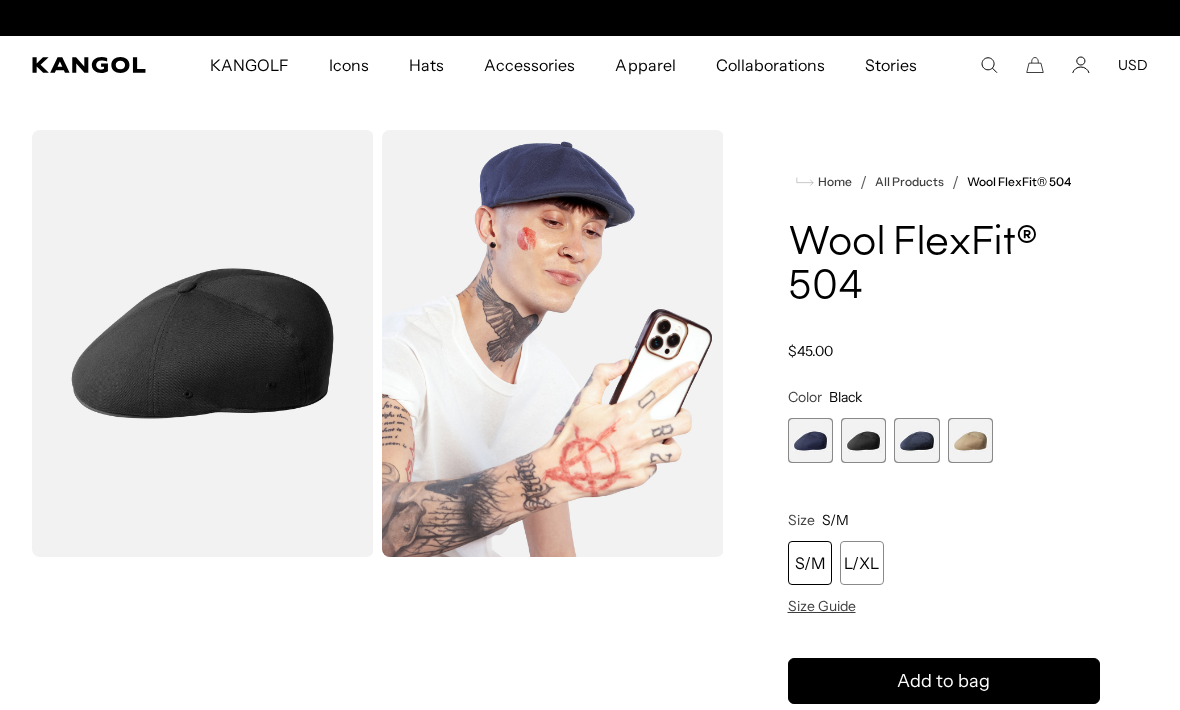 scroll, scrollTop: 0, scrollLeft: 412, axis: horizontal 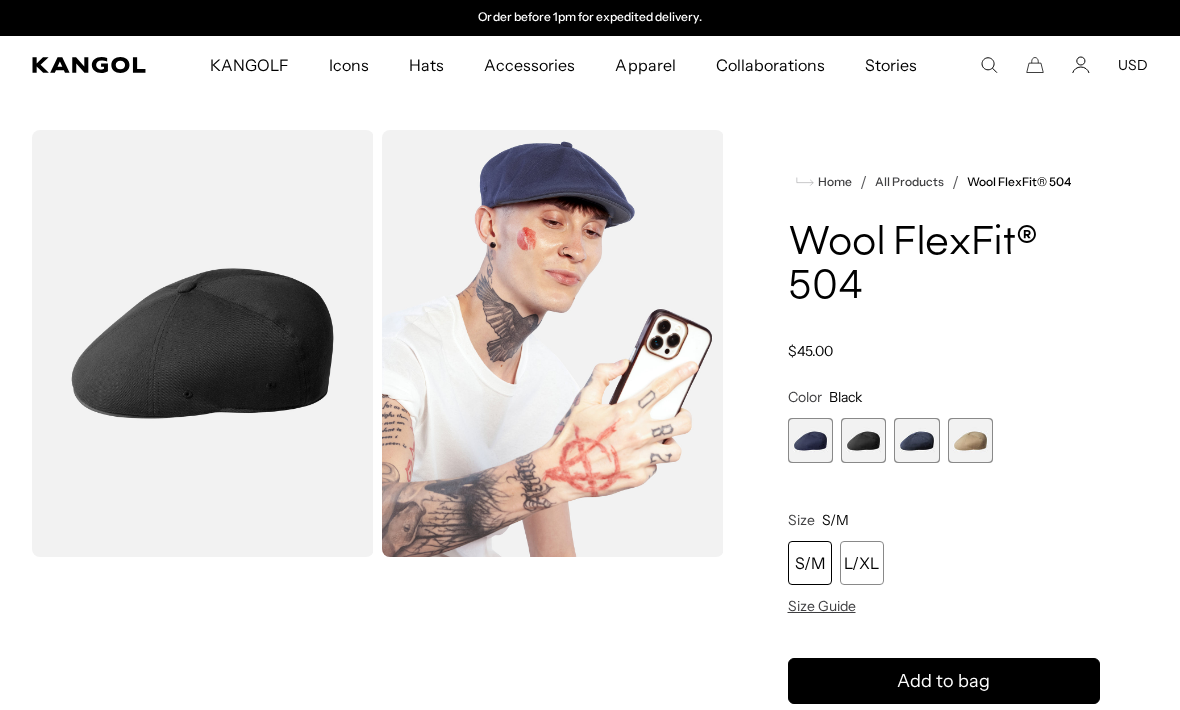 click at bounding box center [916, 440] 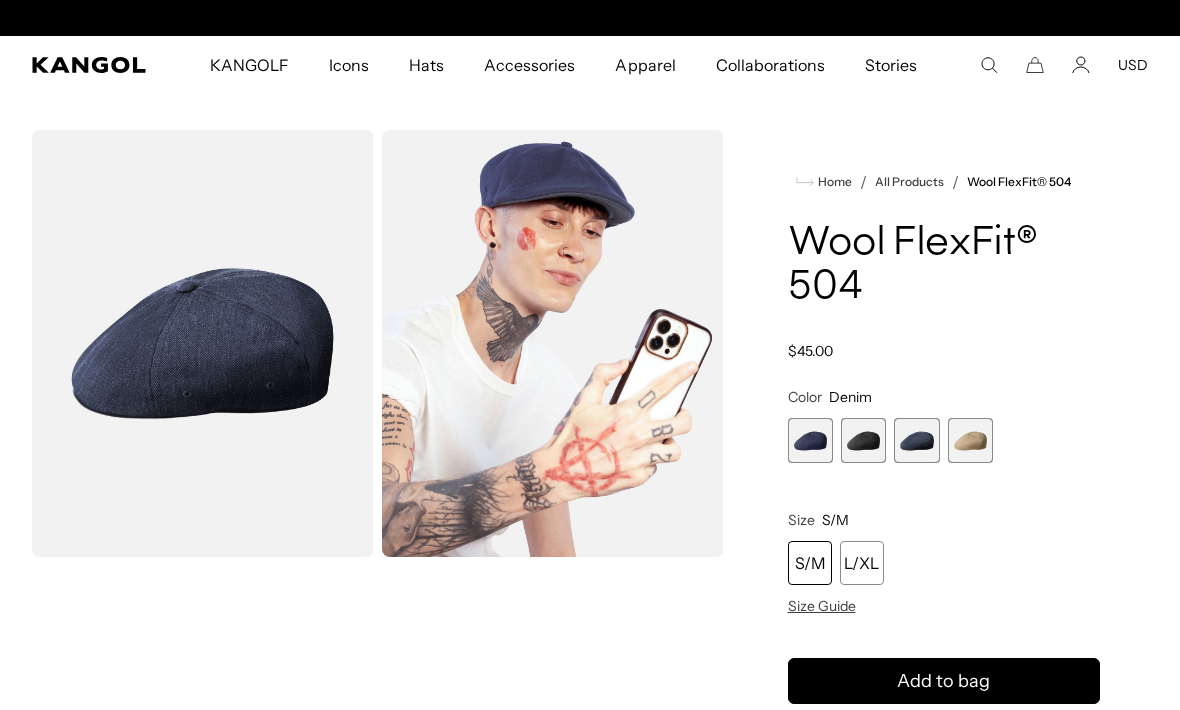 click at bounding box center (863, 440) 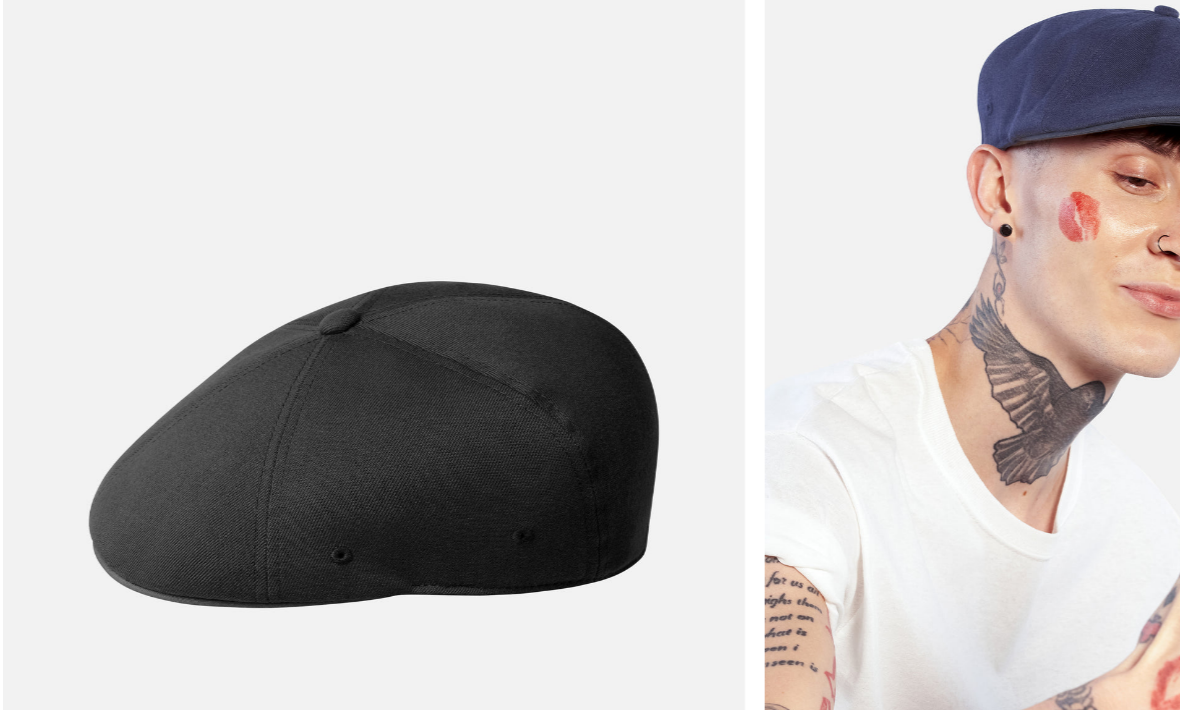 scroll, scrollTop: 0, scrollLeft: 412, axis: horizontal 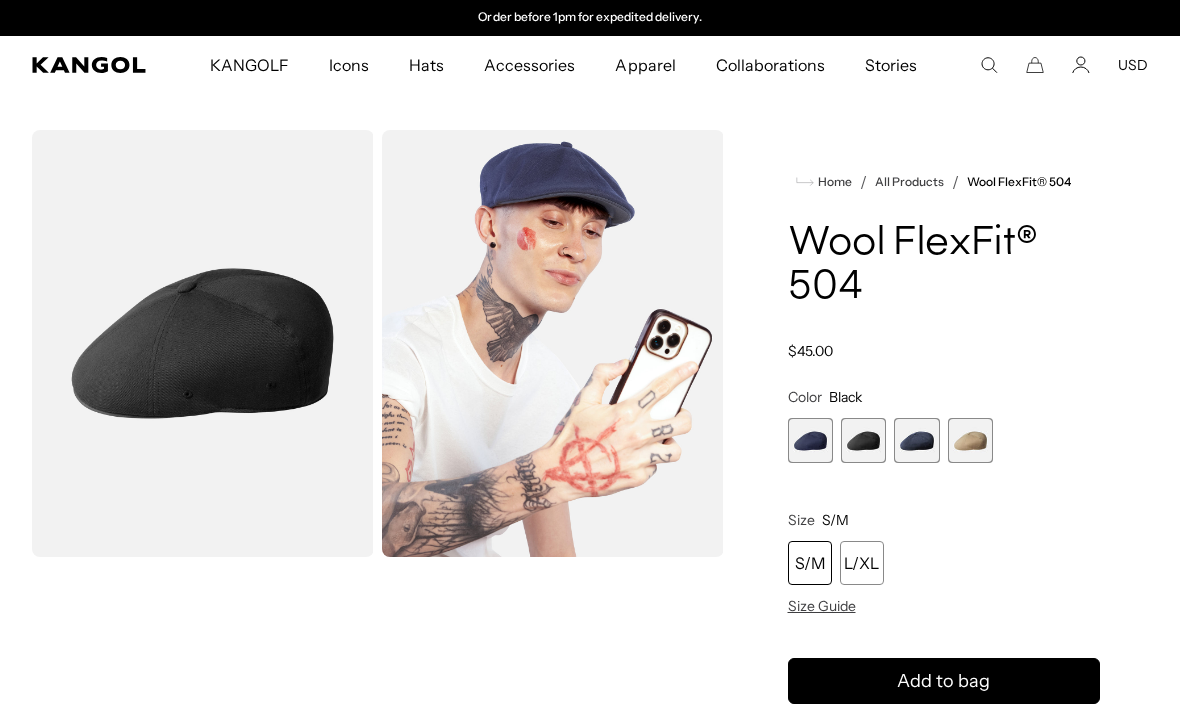 click at bounding box center [916, 440] 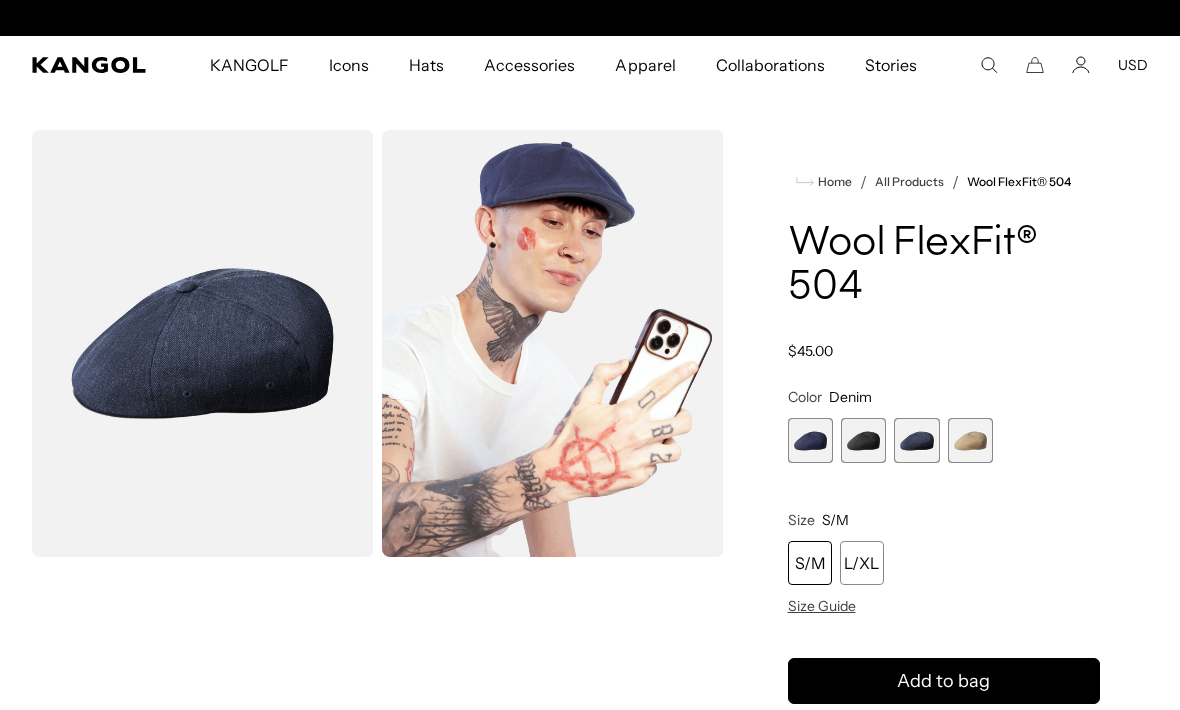 scroll, scrollTop: 0, scrollLeft: 412, axis: horizontal 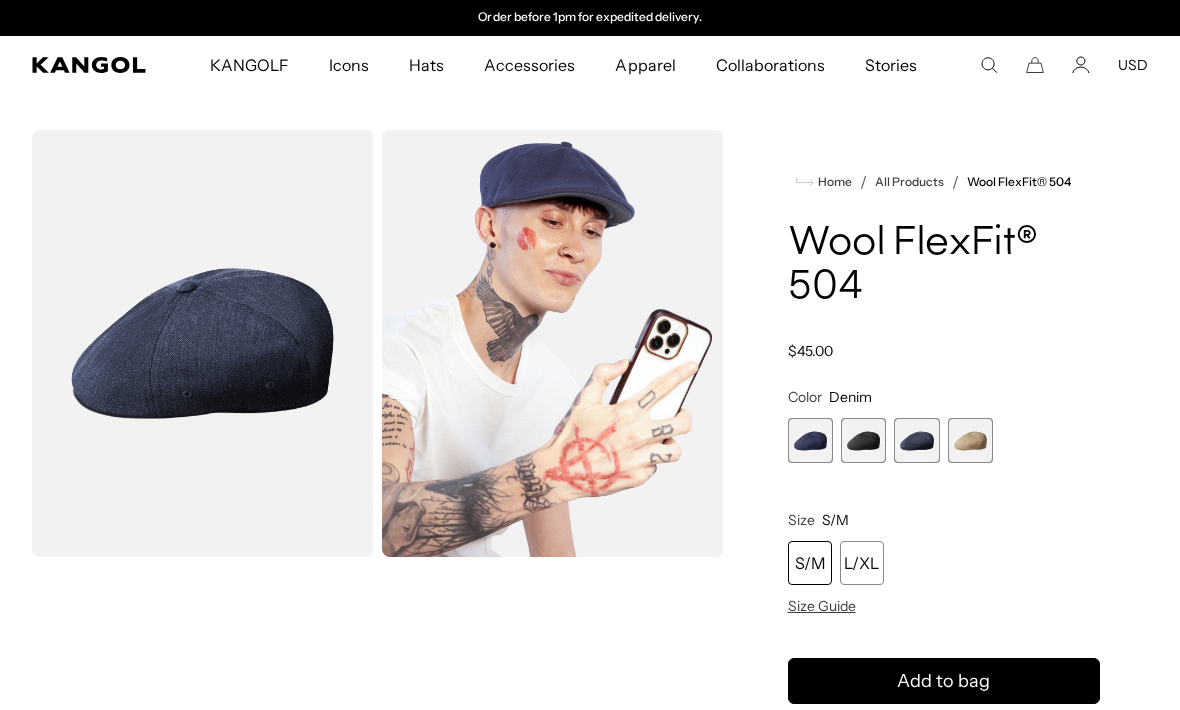 click at bounding box center [970, 440] 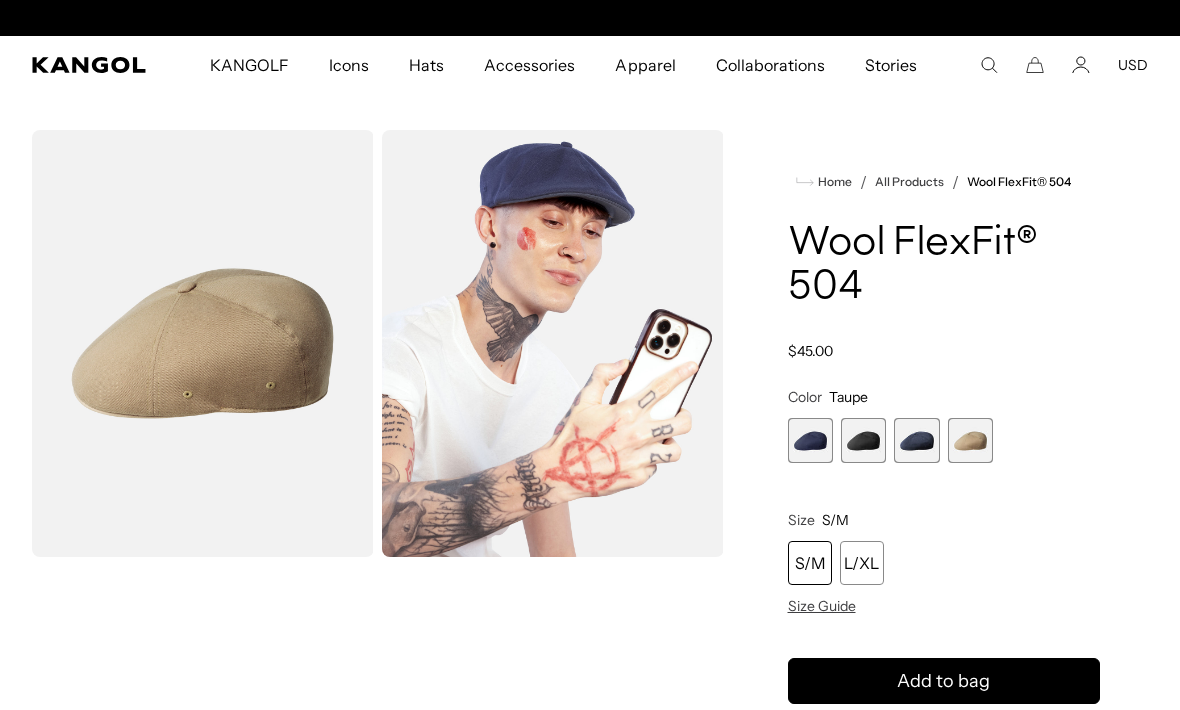 scroll, scrollTop: 0, scrollLeft: 0, axis: both 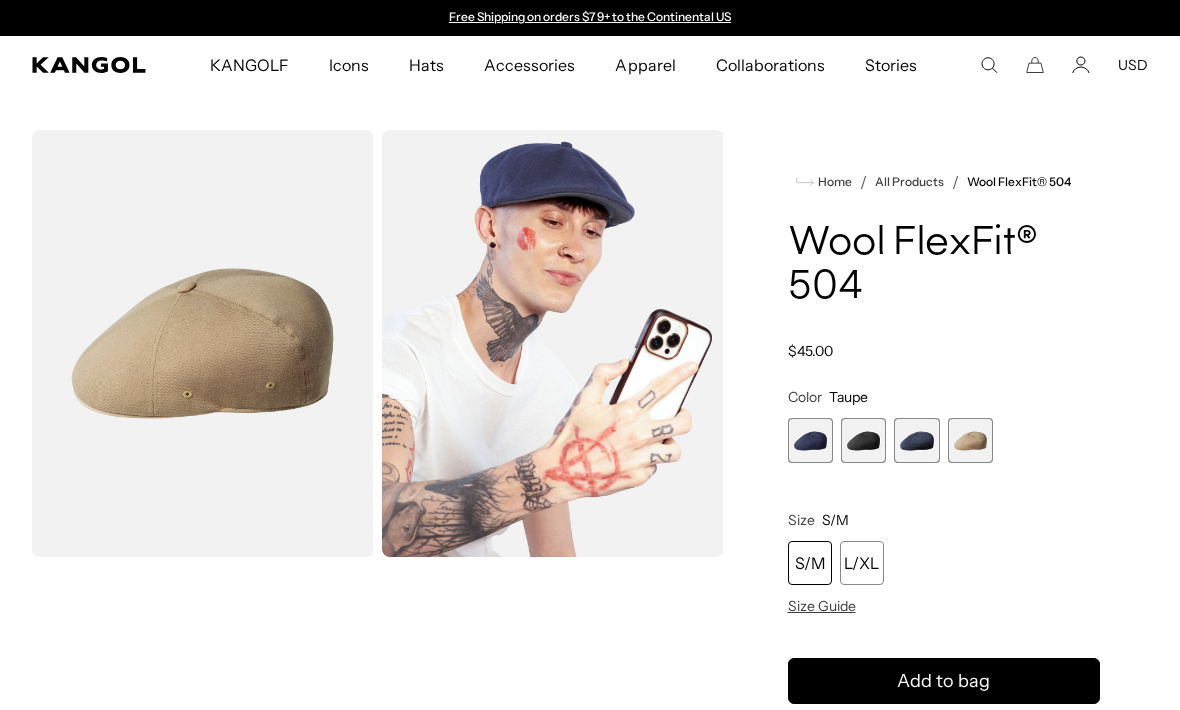 click at bounding box center [916, 440] 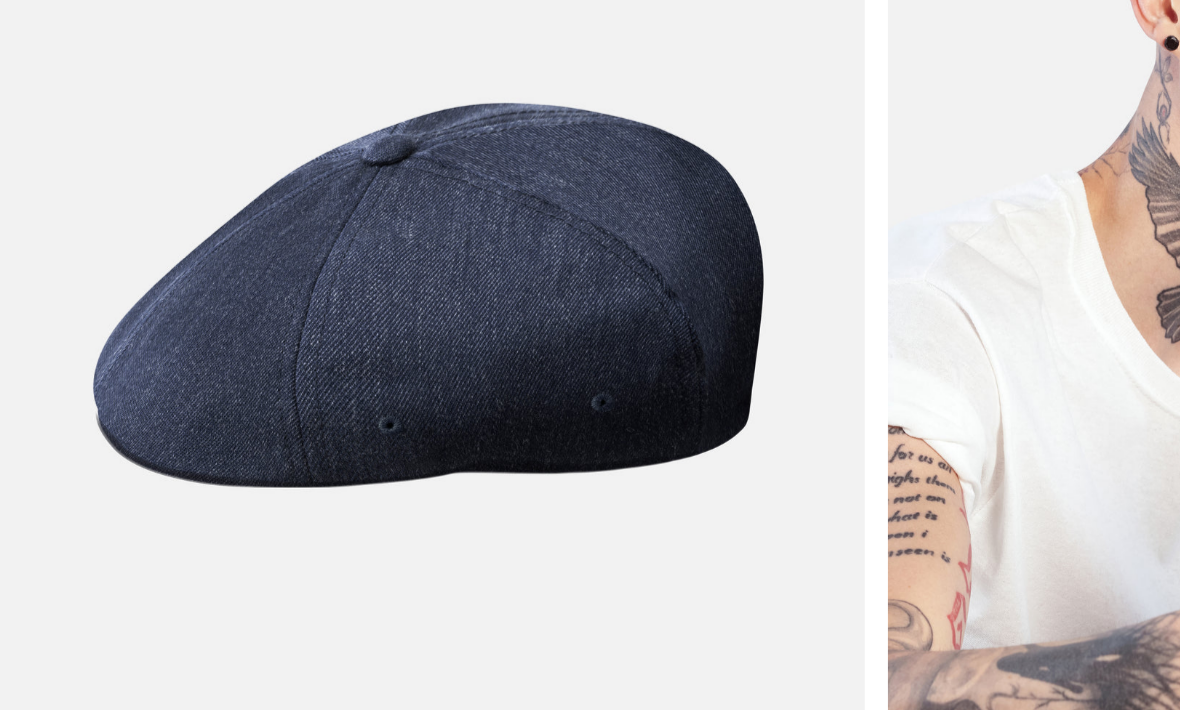 scroll, scrollTop: 0, scrollLeft: 412, axis: horizontal 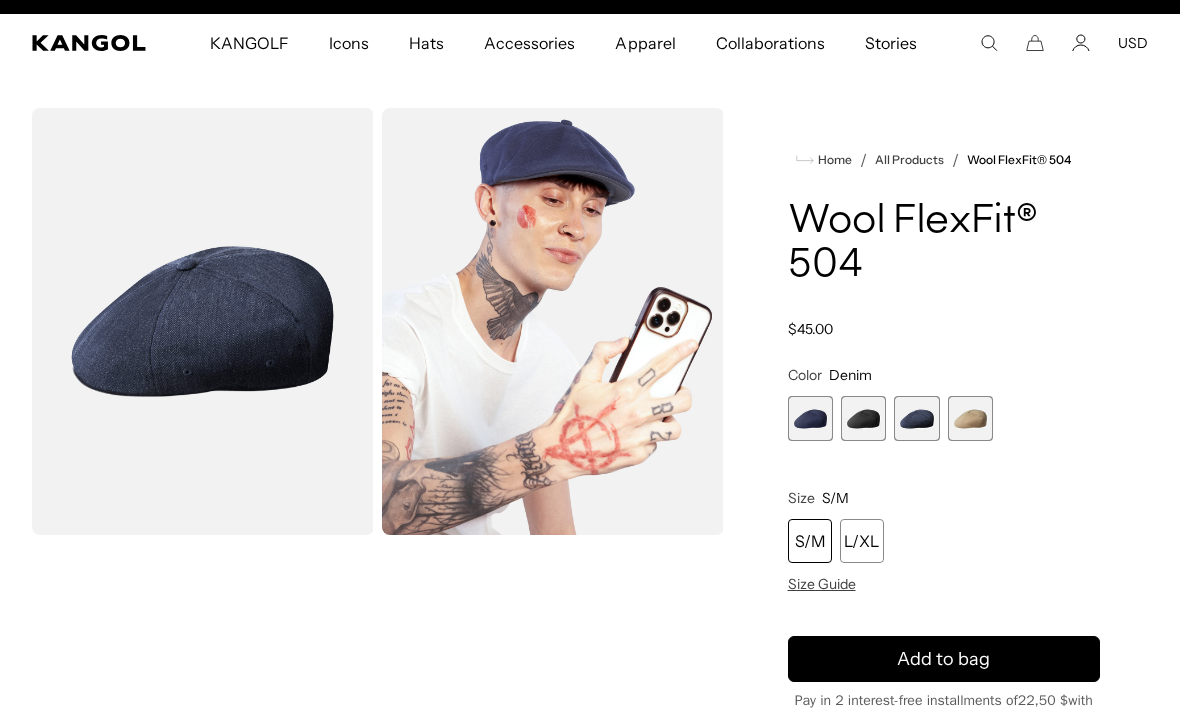 click on "L/XL" at bounding box center [862, 541] 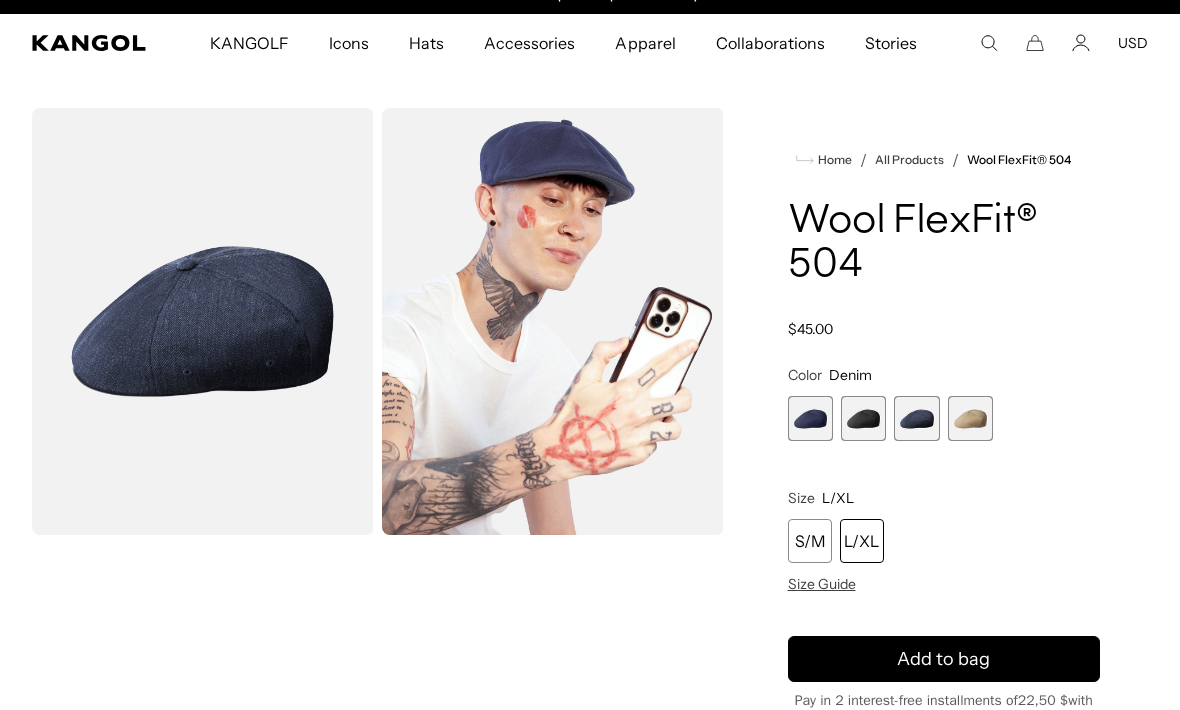 click on "S/M" at bounding box center (810, 541) 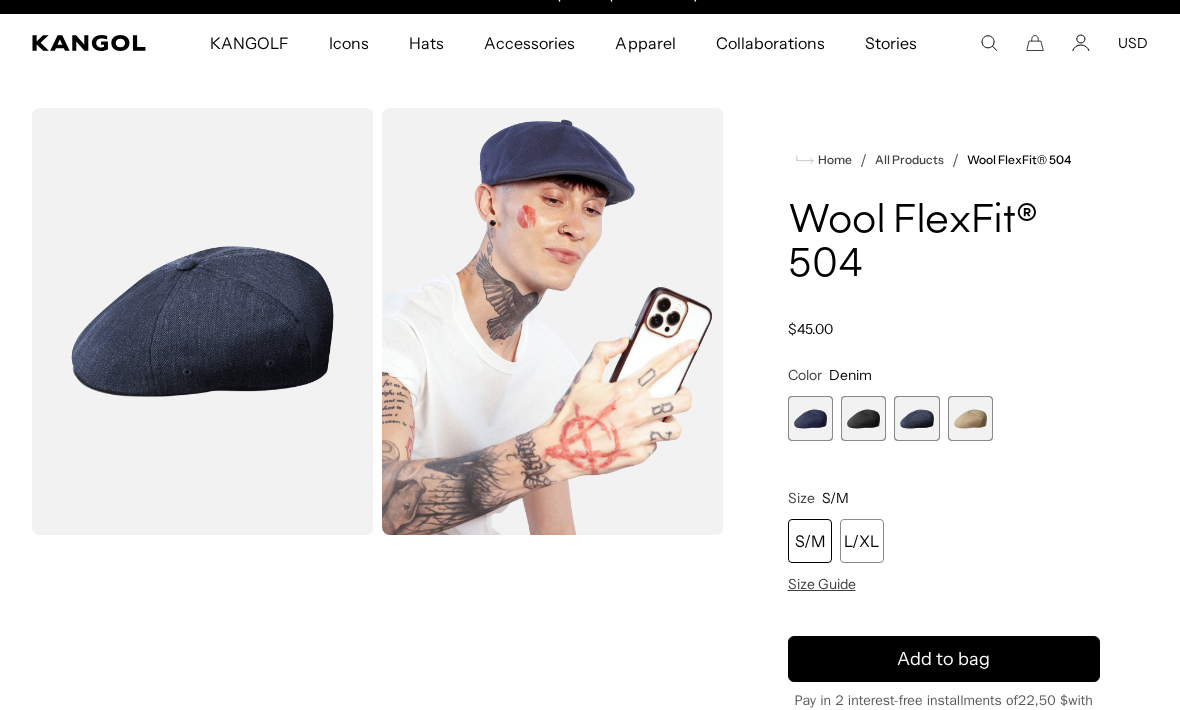 click on "Size Guide" at bounding box center (822, 584) 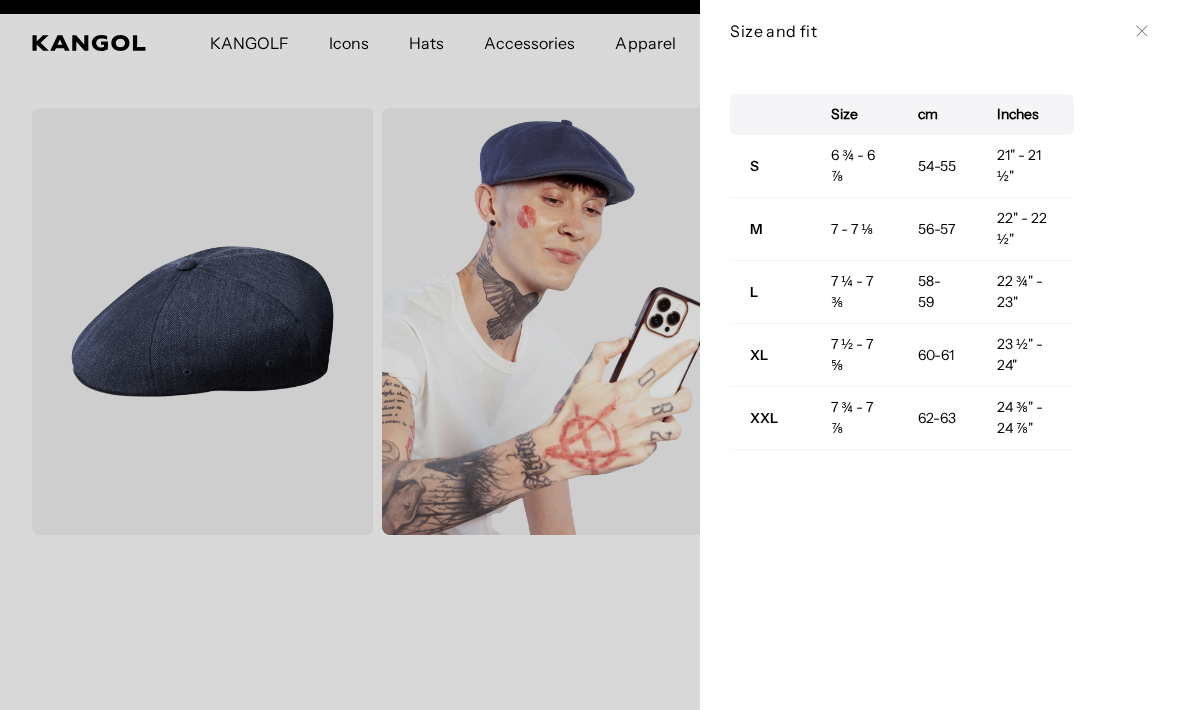 scroll, scrollTop: 0, scrollLeft: 0, axis: both 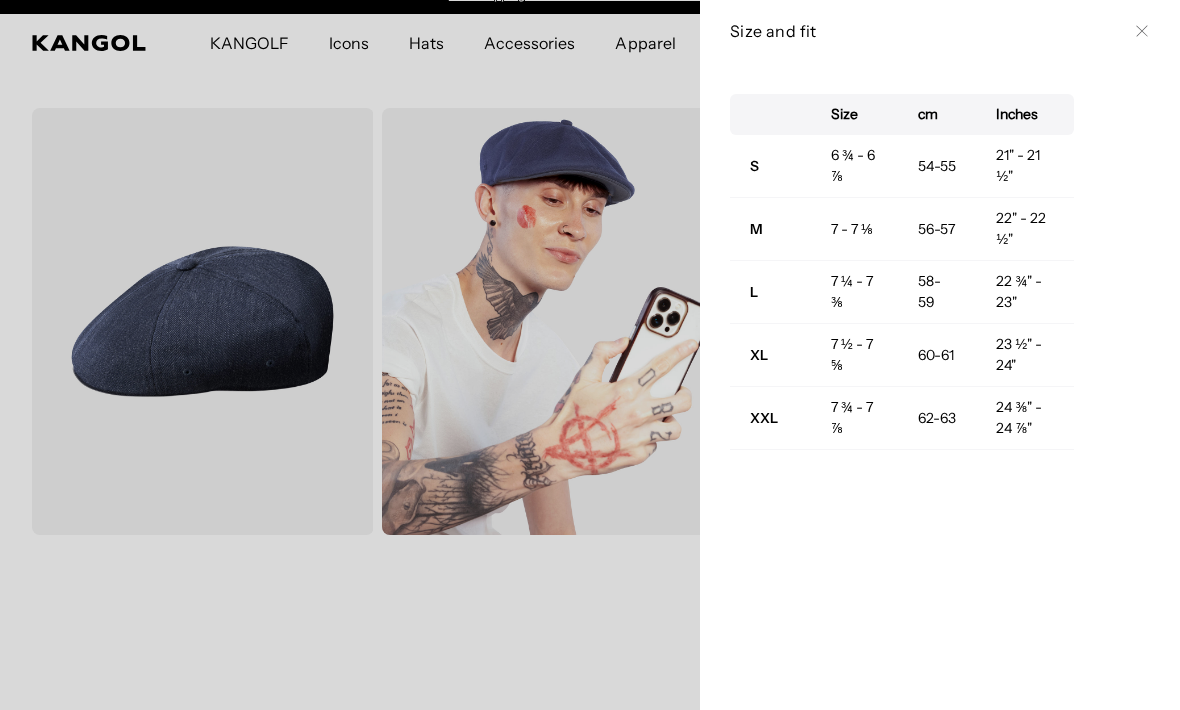 click 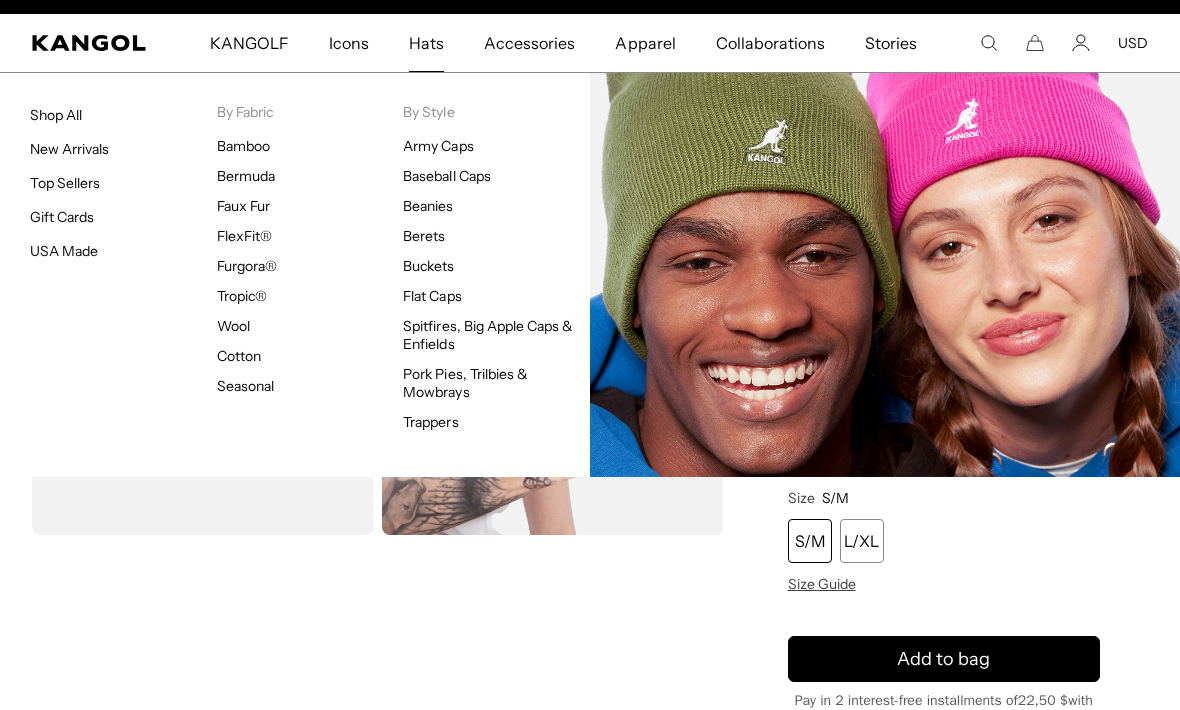 scroll, scrollTop: 0, scrollLeft: 412, axis: horizontal 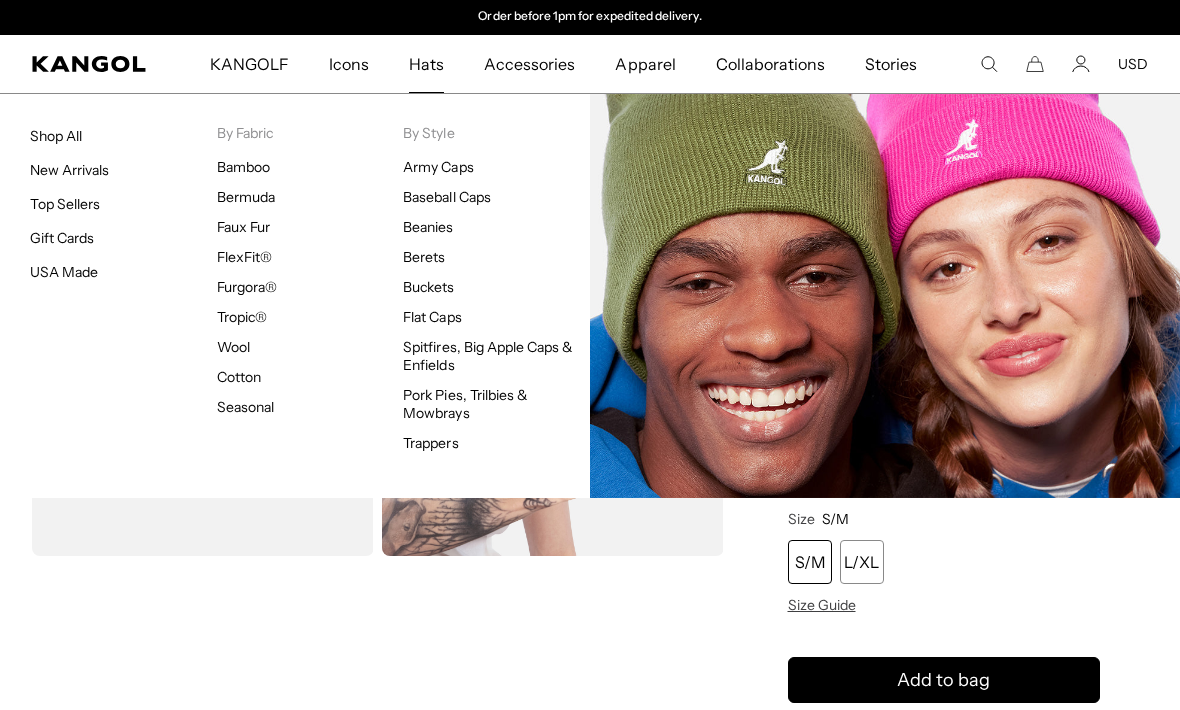 click on "Flat Caps" at bounding box center (432, 317) 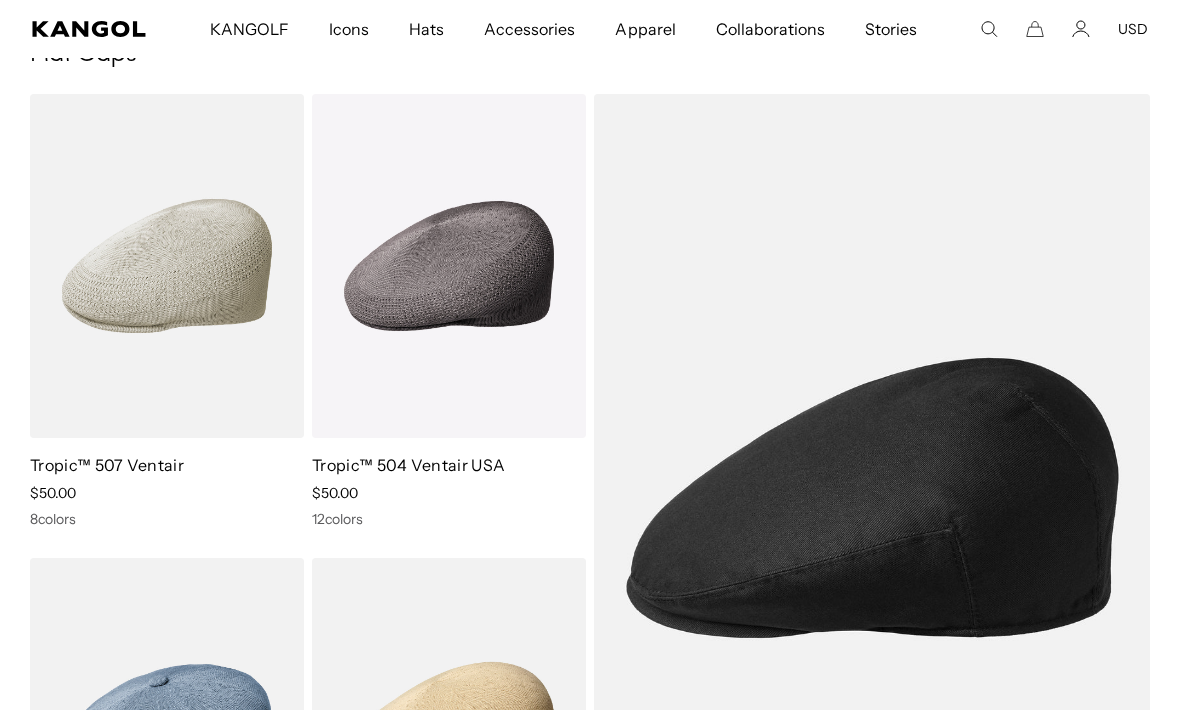 scroll, scrollTop: 238, scrollLeft: 0, axis: vertical 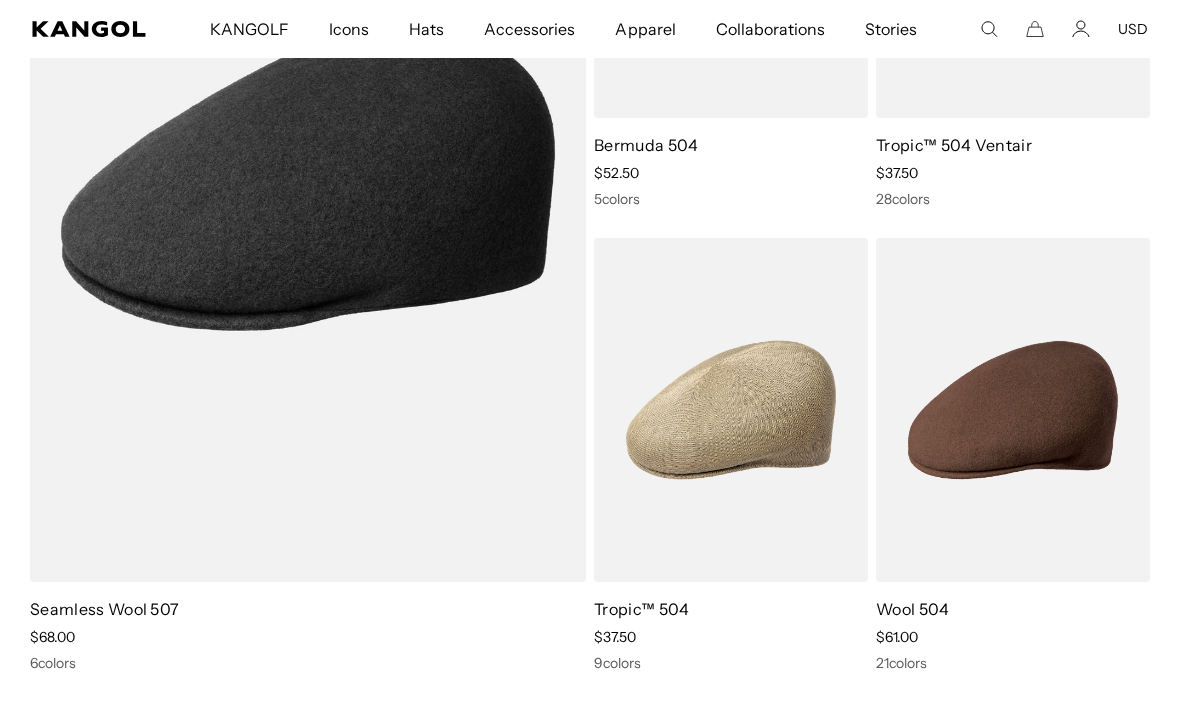 click at bounding box center (0, 0) 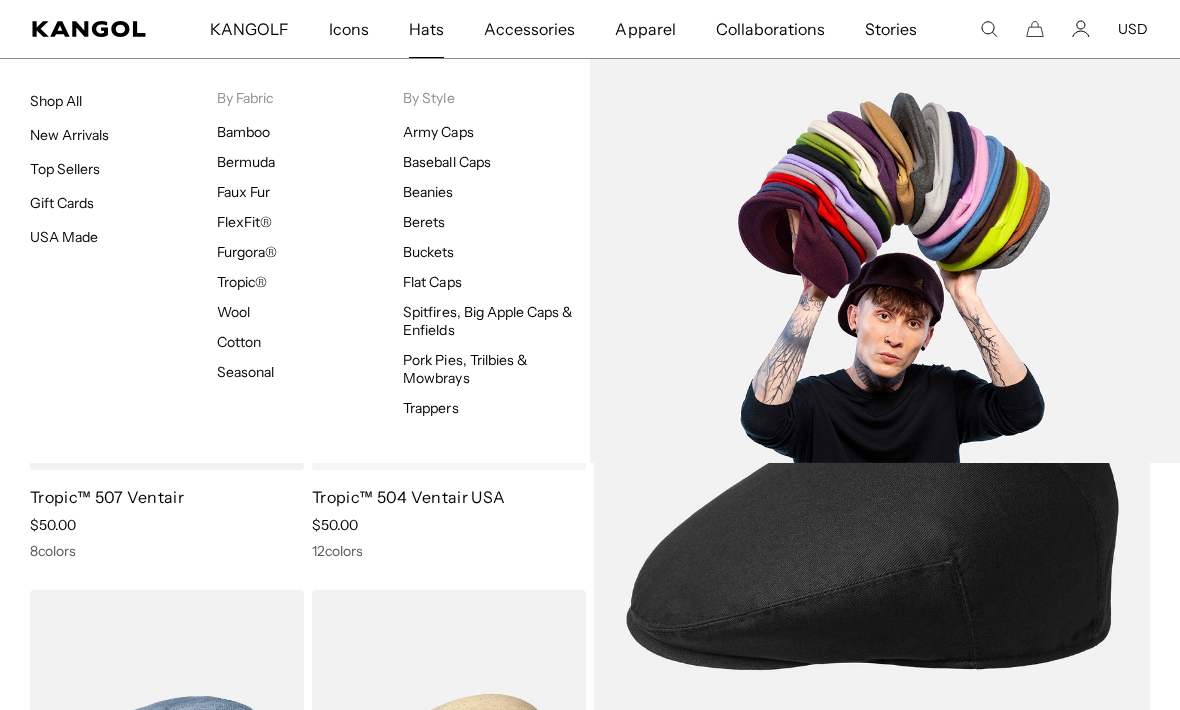 scroll, scrollTop: 0, scrollLeft: 0, axis: both 